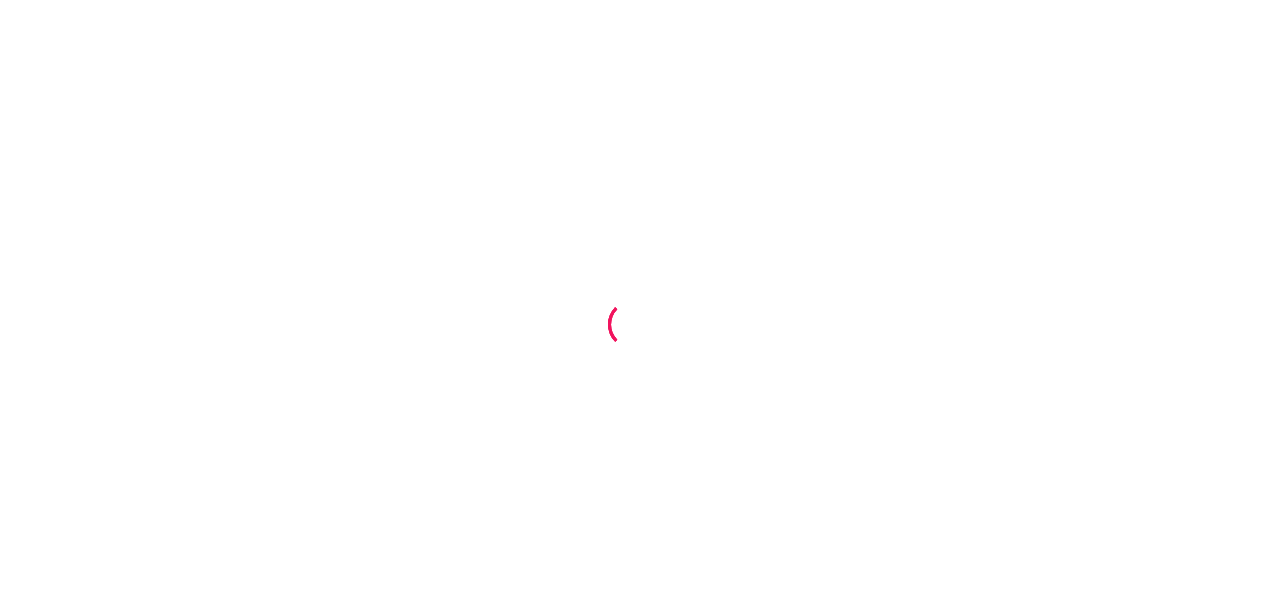 scroll, scrollTop: 0, scrollLeft: 0, axis: both 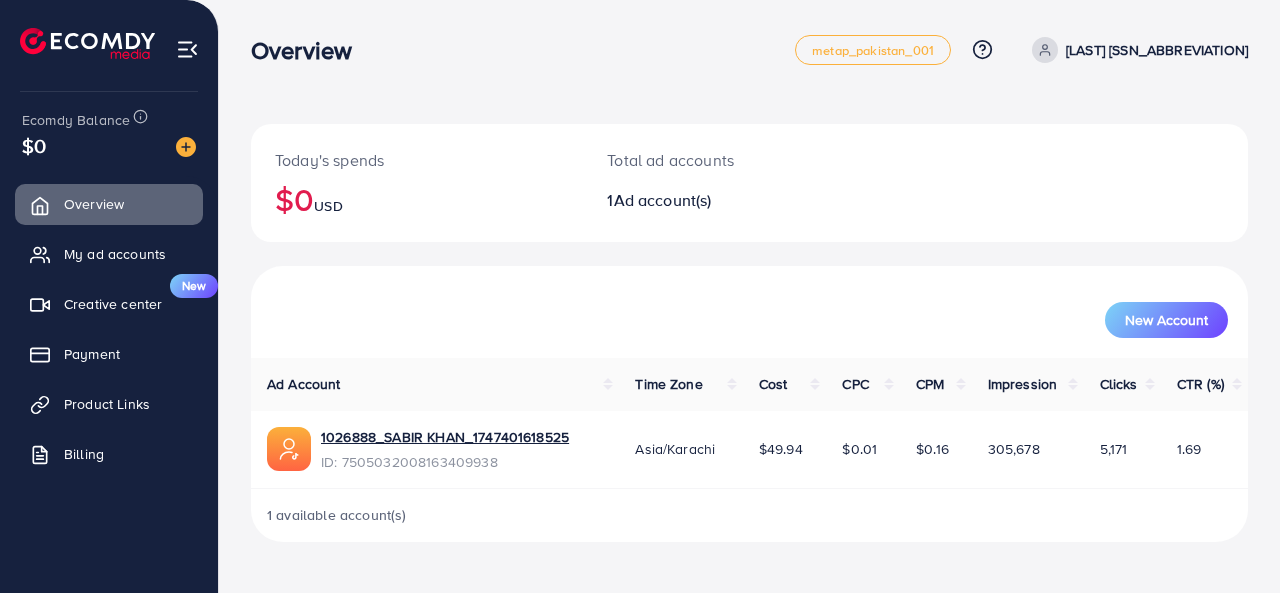 click on "My ad accounts" at bounding box center [109, 254] 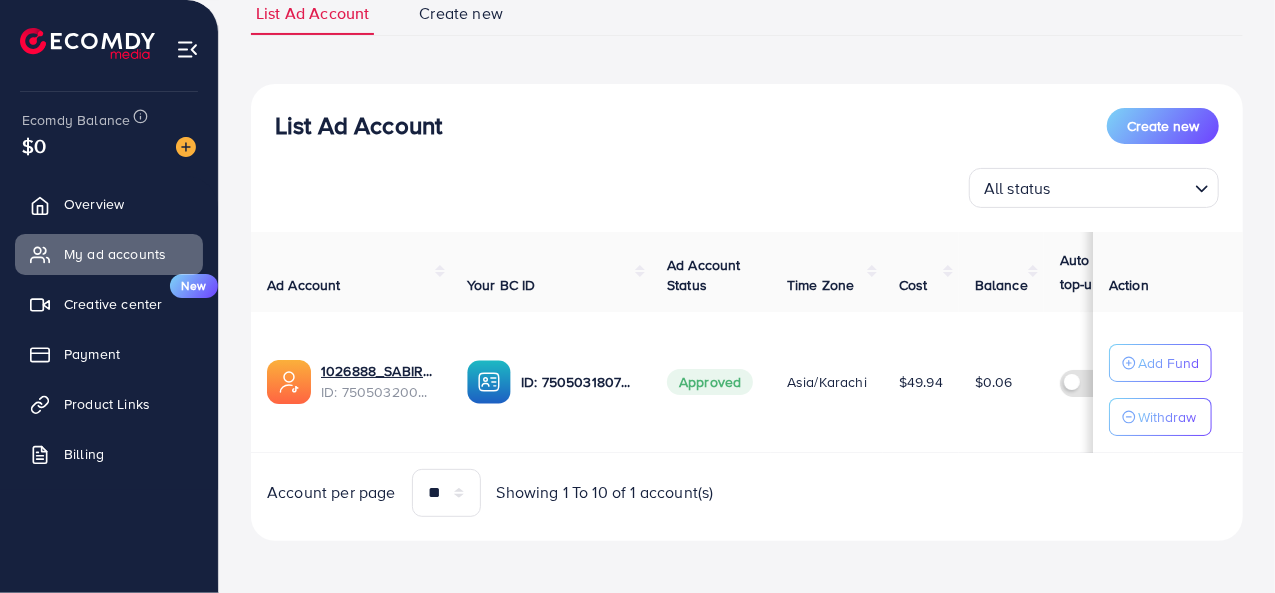 scroll, scrollTop: 162, scrollLeft: 0, axis: vertical 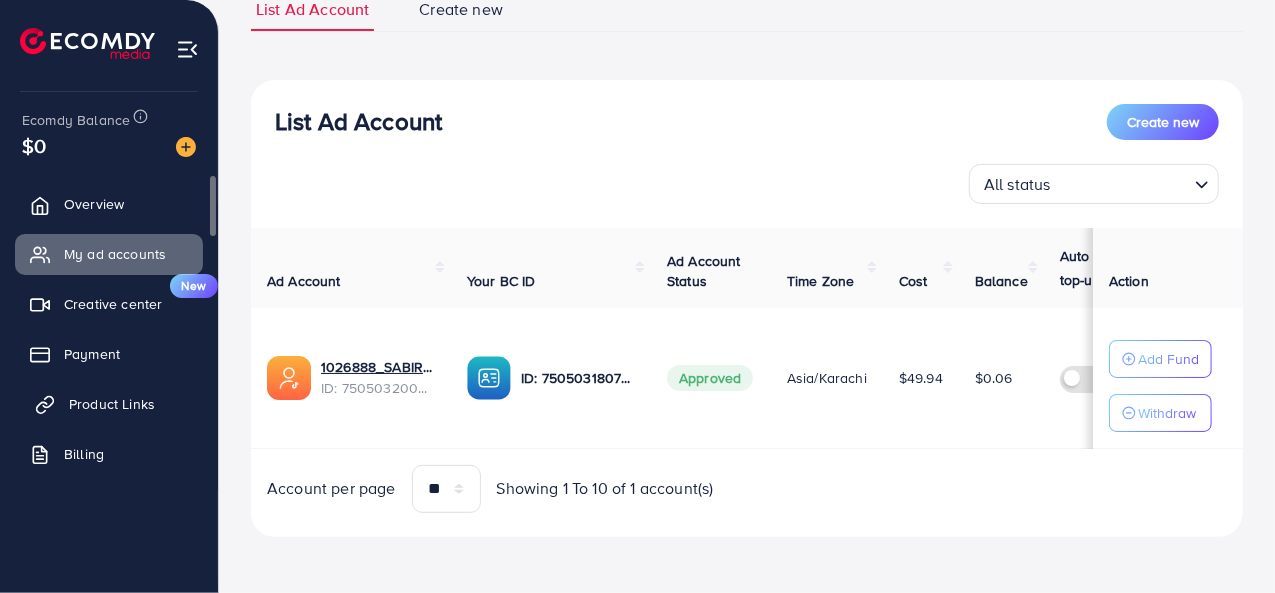 click on "Product Links" at bounding box center (112, 404) 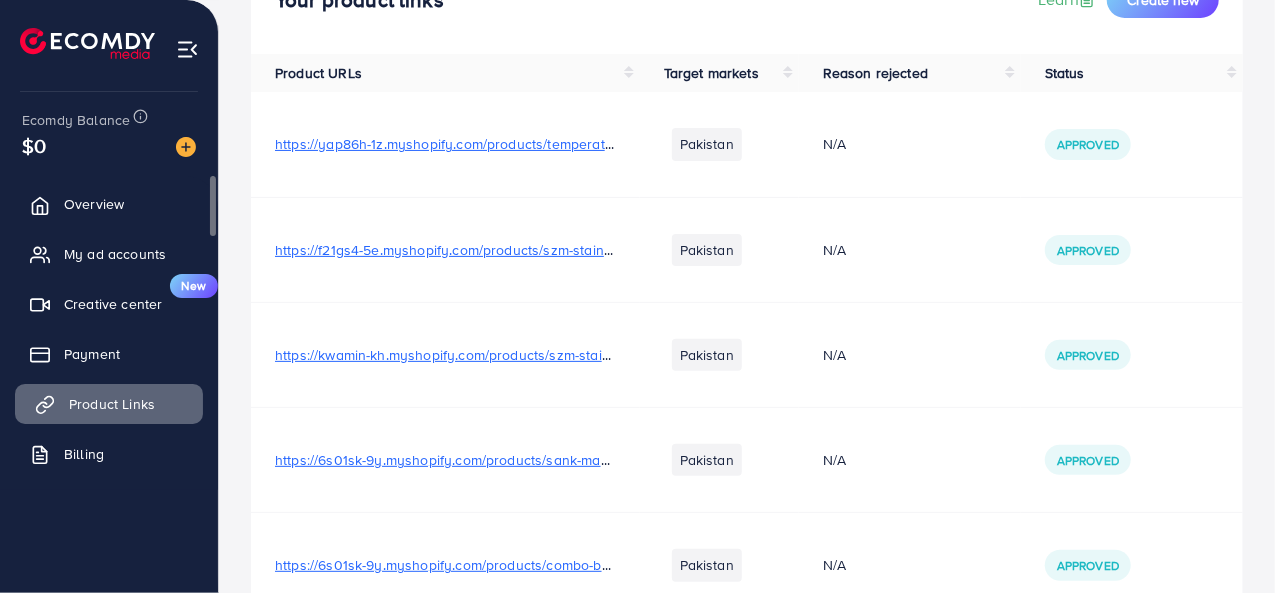 scroll, scrollTop: 0, scrollLeft: 0, axis: both 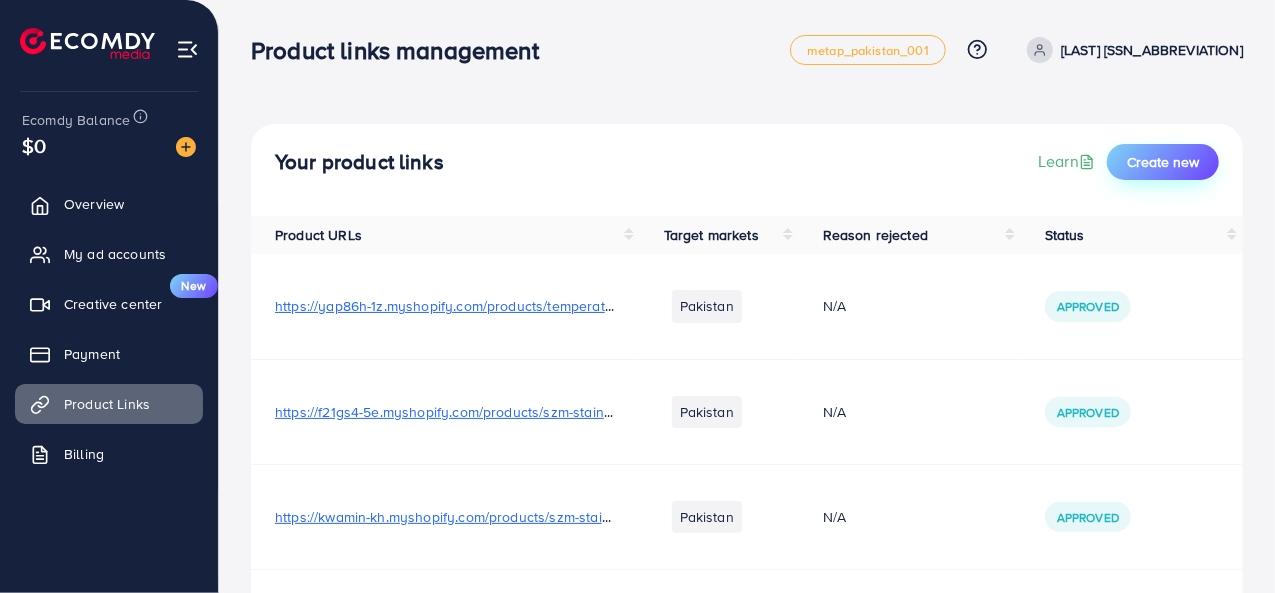 click on "Create new" at bounding box center [1163, 162] 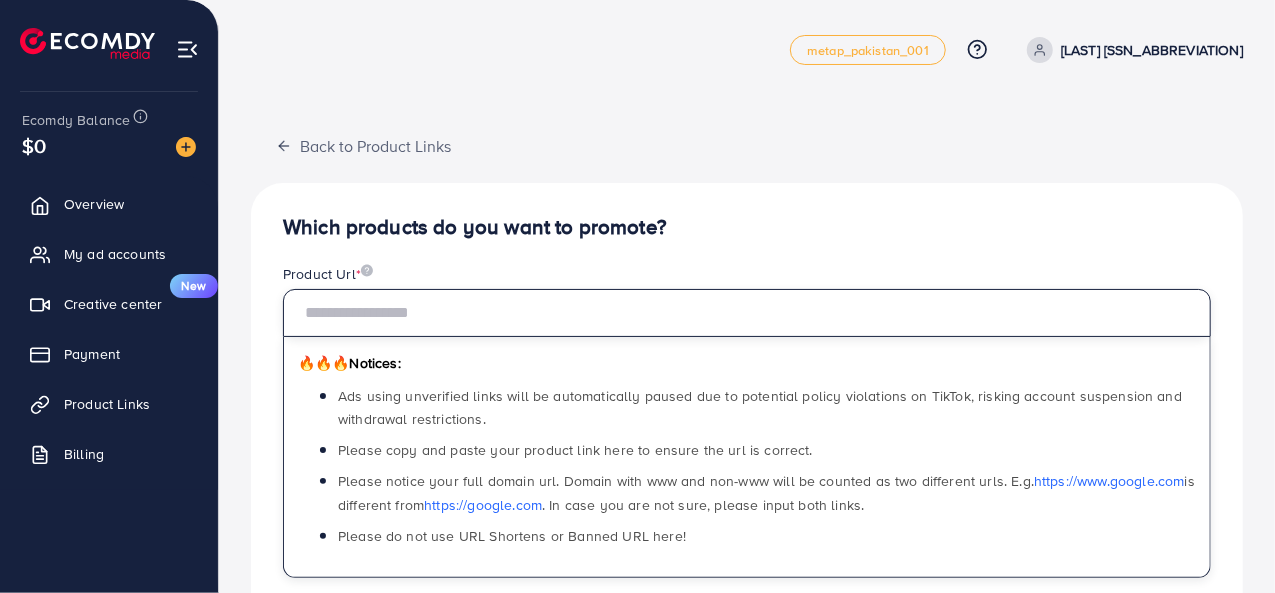 paste on "**********" 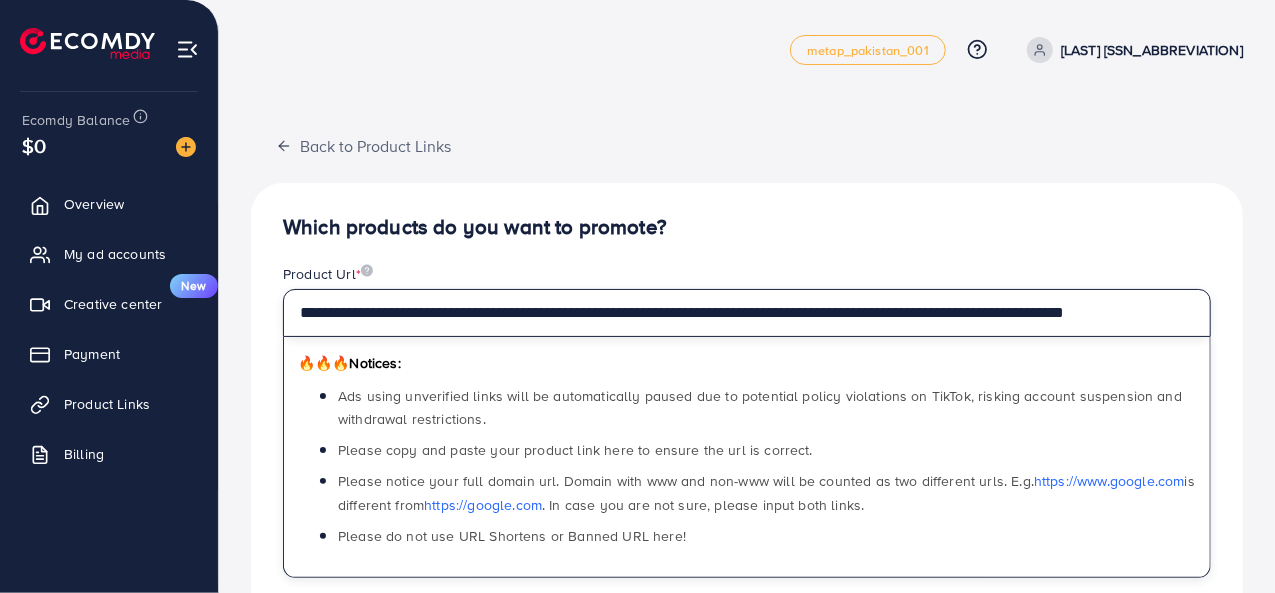 scroll, scrollTop: 0, scrollLeft: 110, axis: horizontal 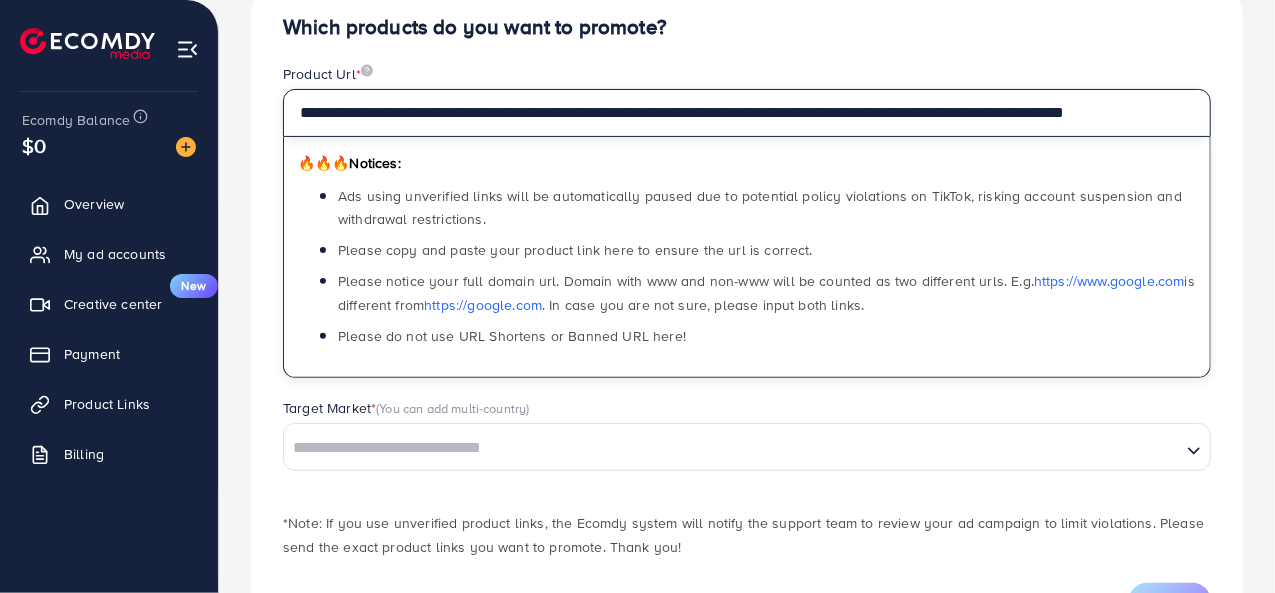 type on "**********" 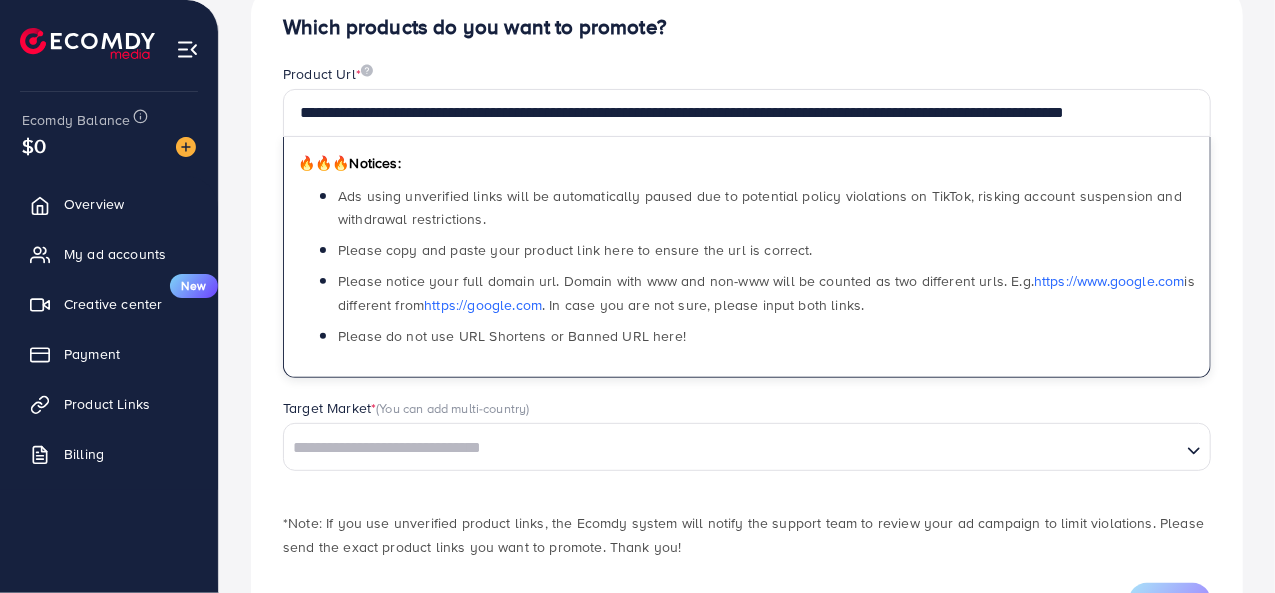 click at bounding box center (732, 448) 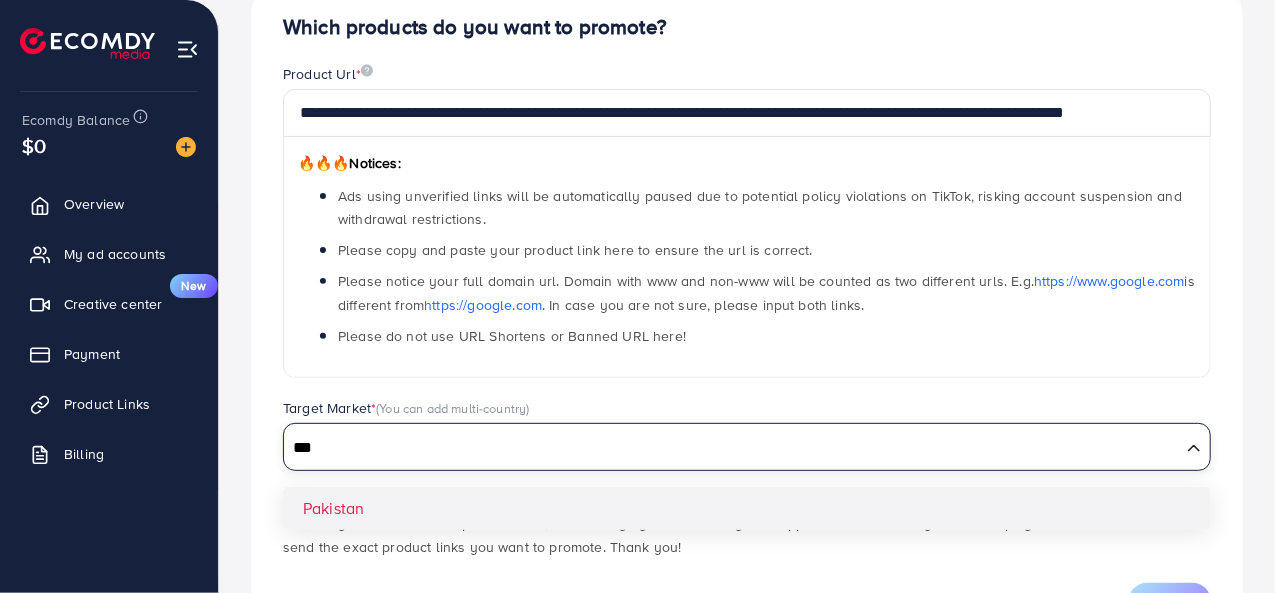 type on "***" 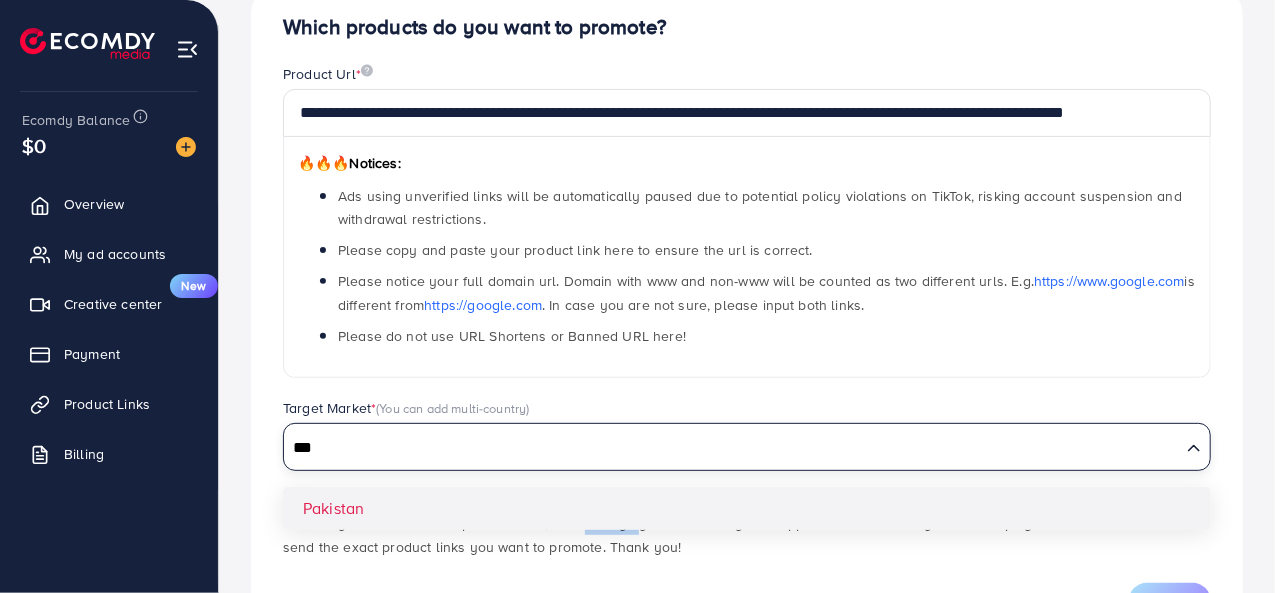 type 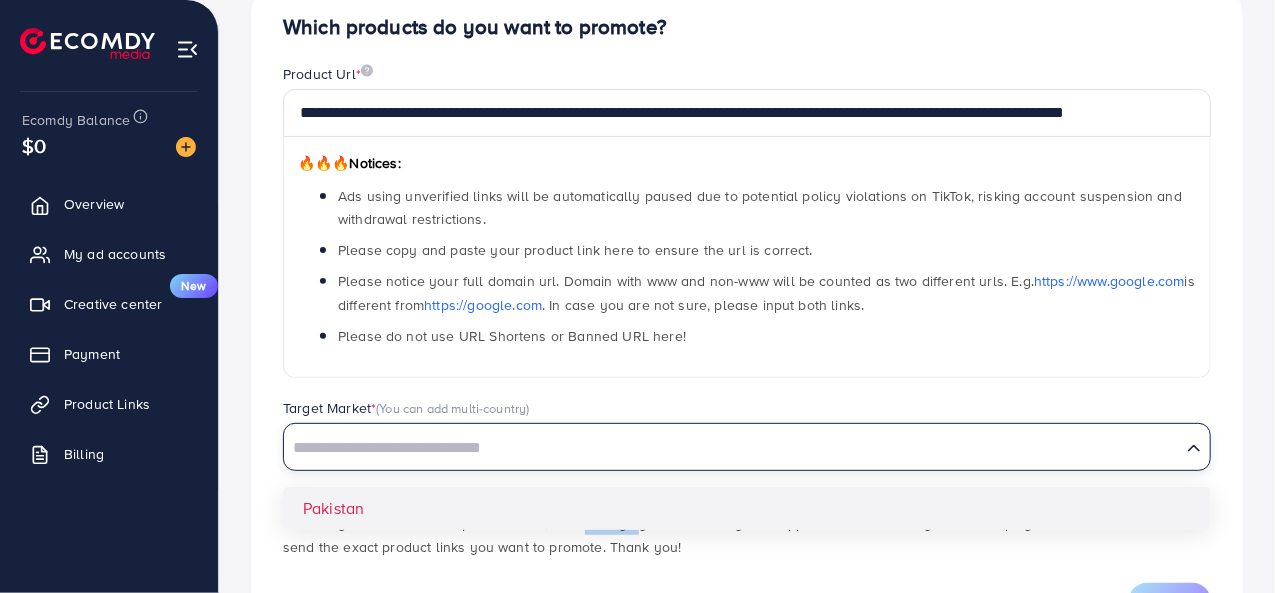 click on "*Note: If you use unverified product links, the Ecomdy system will notify the support team to review your ad campaign to limit violations. Please send the exact product links you want to promote. Thank you!" at bounding box center (747, 525) 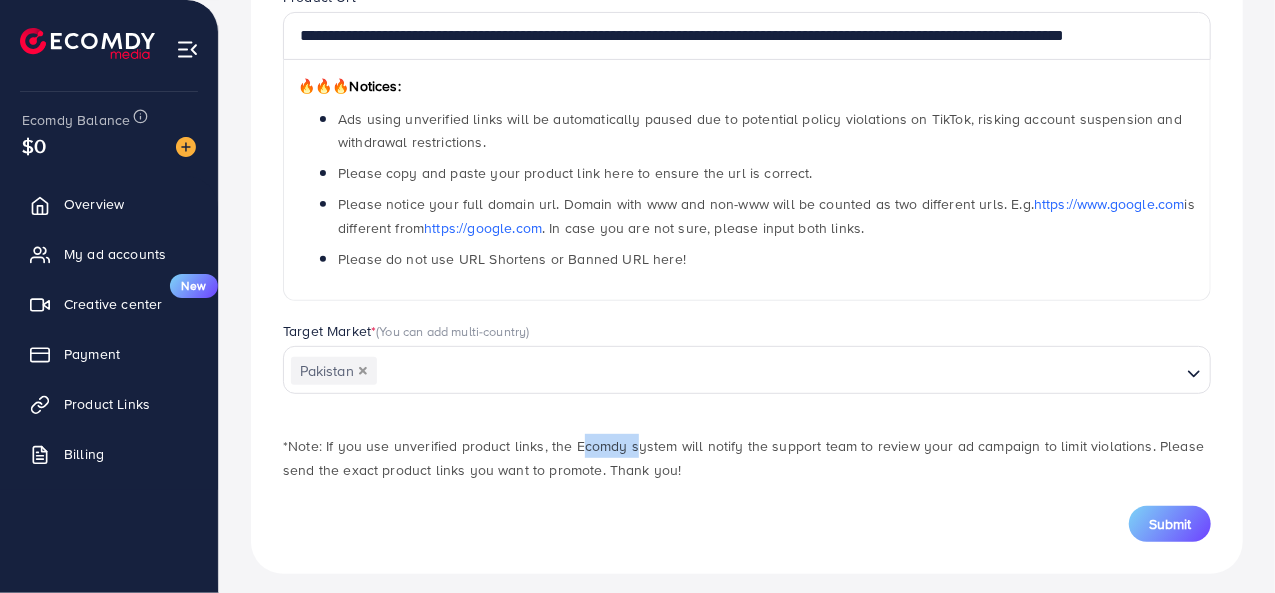 scroll, scrollTop: 287, scrollLeft: 0, axis: vertical 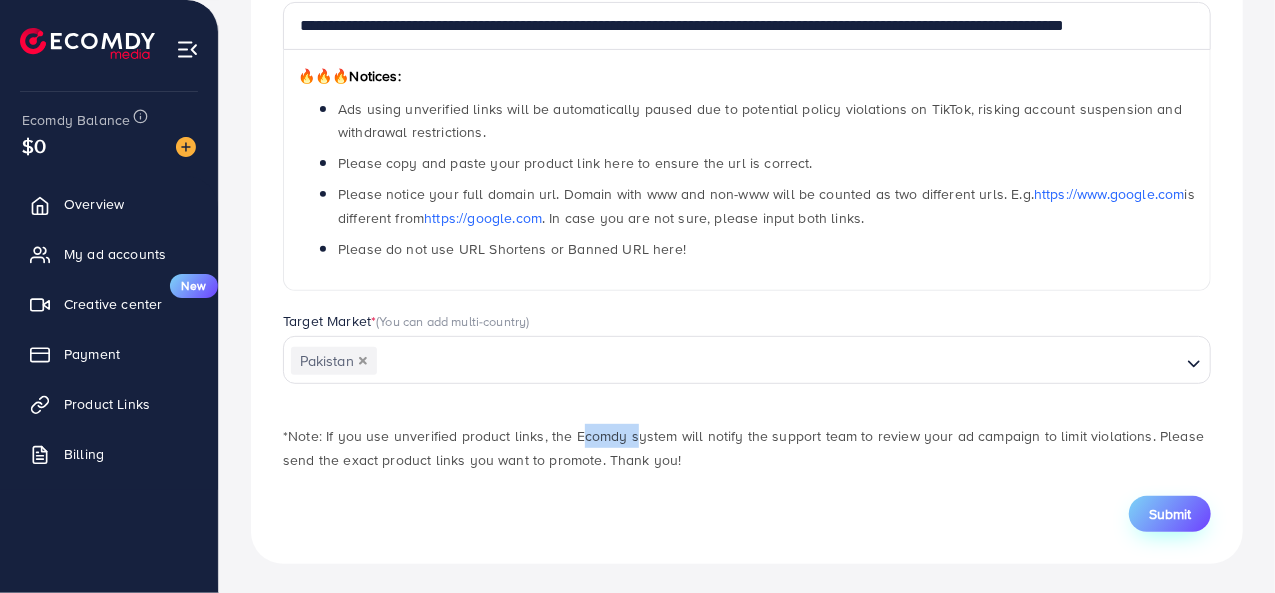 click on "Submit" at bounding box center (1170, 514) 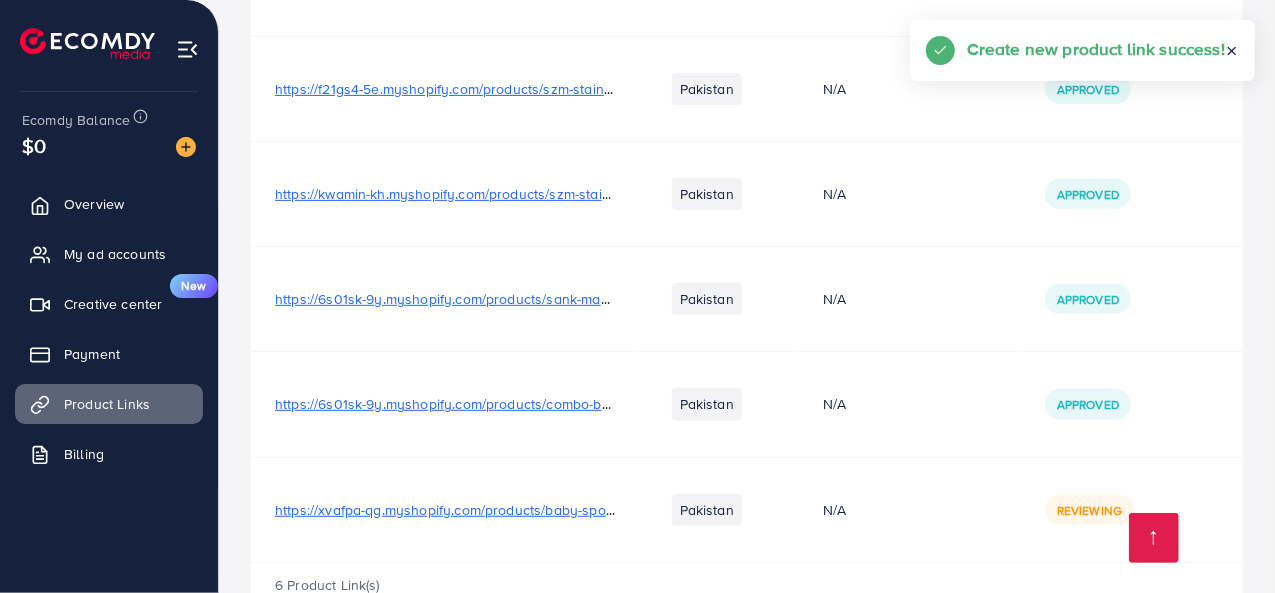 scroll, scrollTop: 380, scrollLeft: 0, axis: vertical 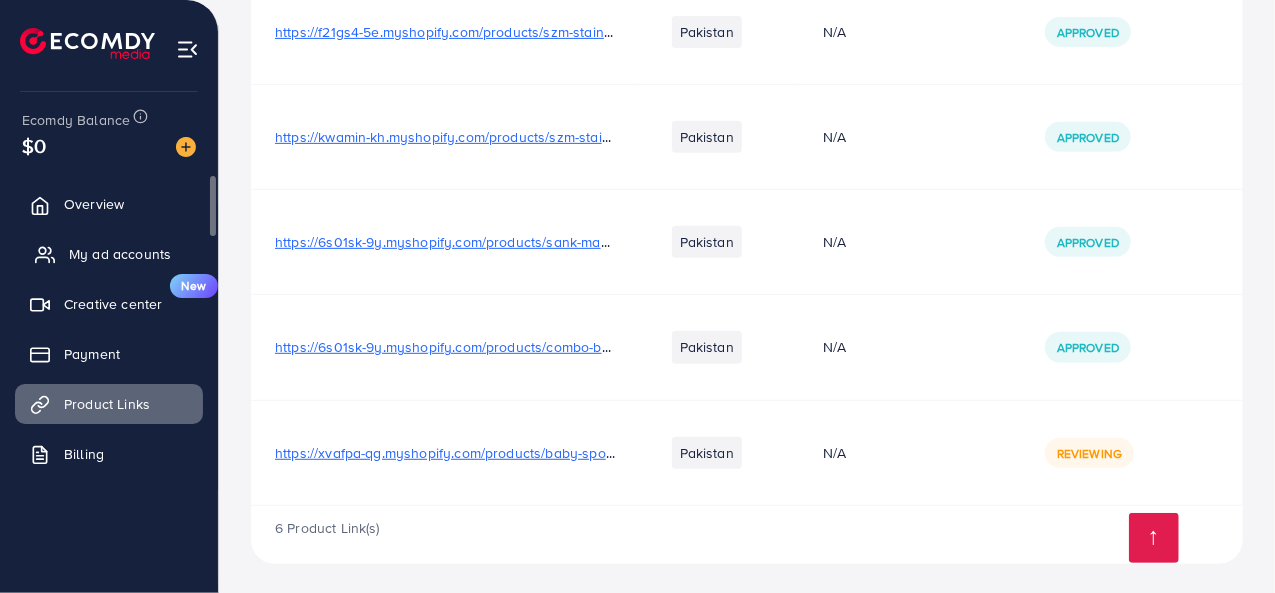 click on "My ad accounts" at bounding box center (120, 254) 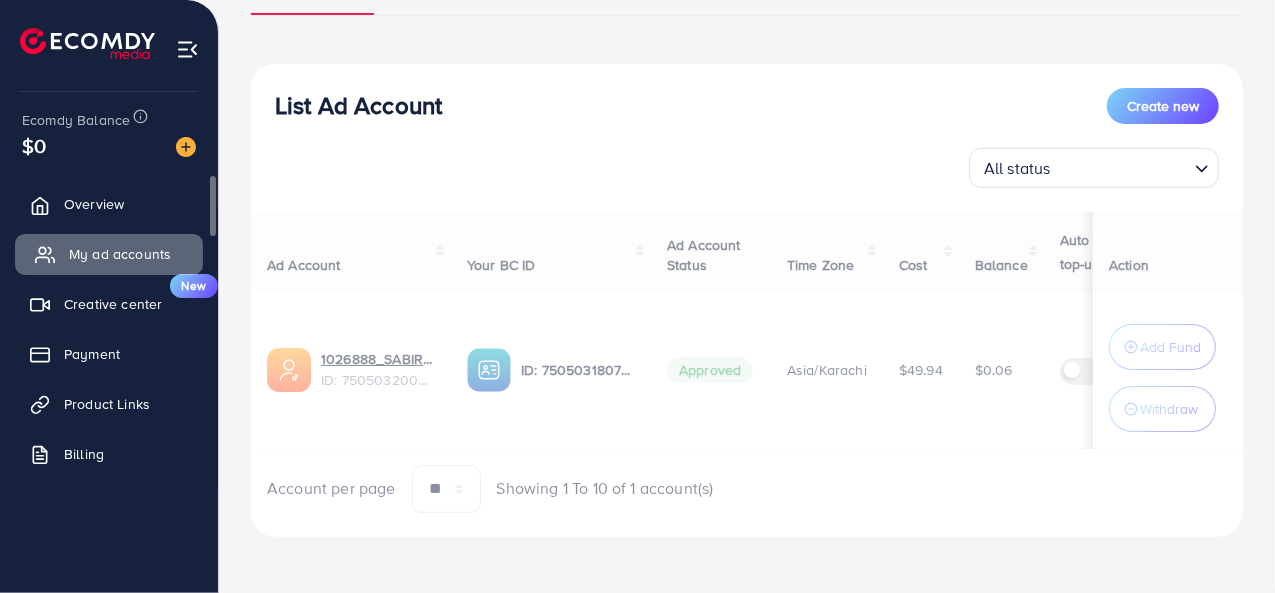 scroll, scrollTop: 0, scrollLeft: 0, axis: both 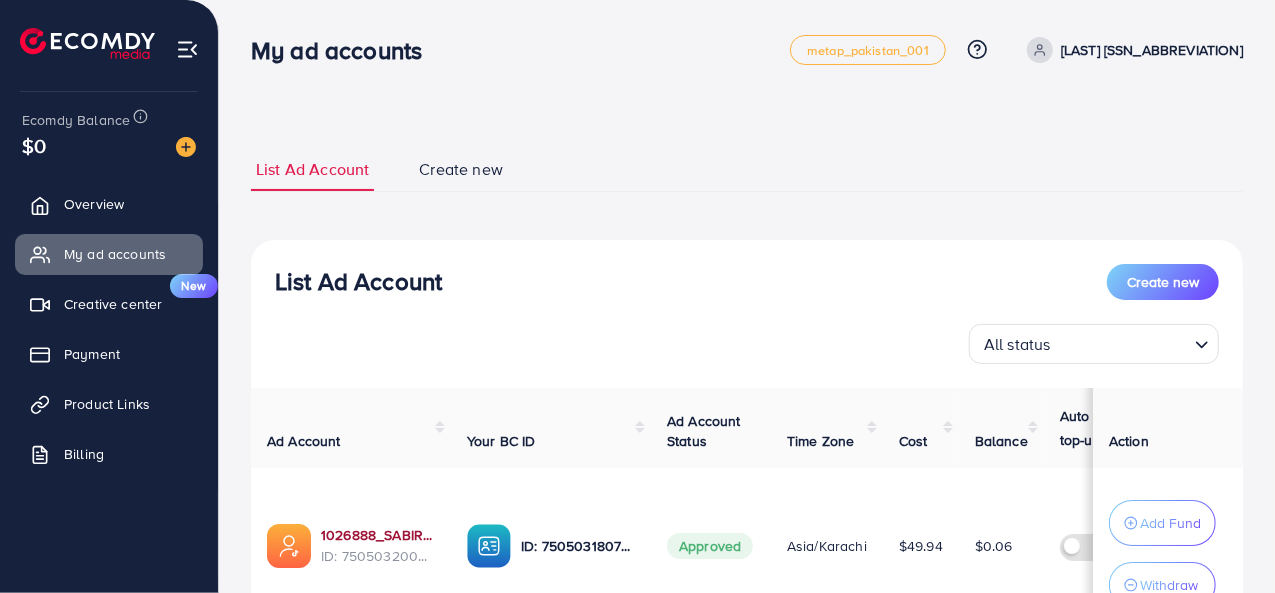 click on "1026888_SABIR KHAN_1747401618525" at bounding box center [378, 535] 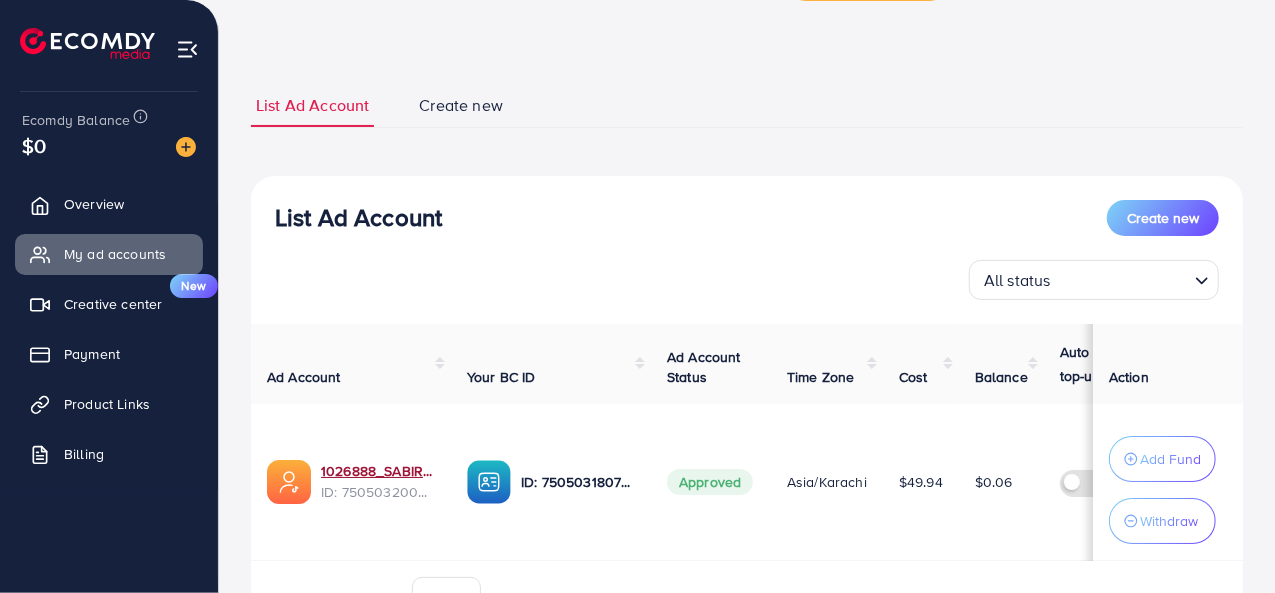 scroll, scrollTop: 178, scrollLeft: 0, axis: vertical 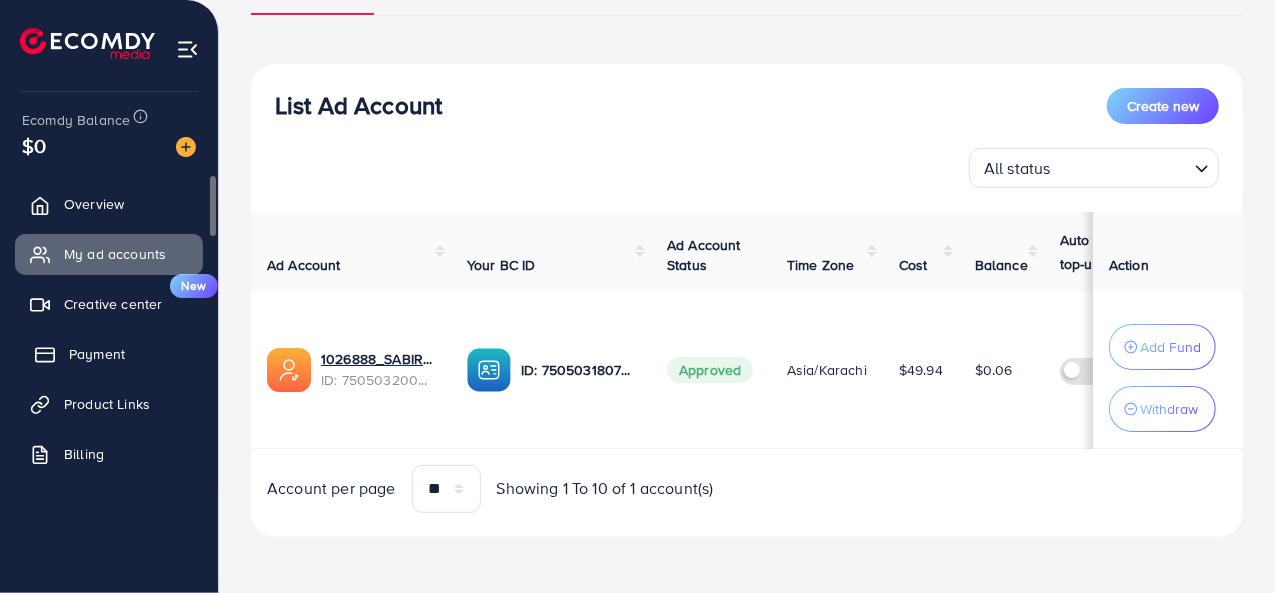 click on "Payment" at bounding box center (109, 354) 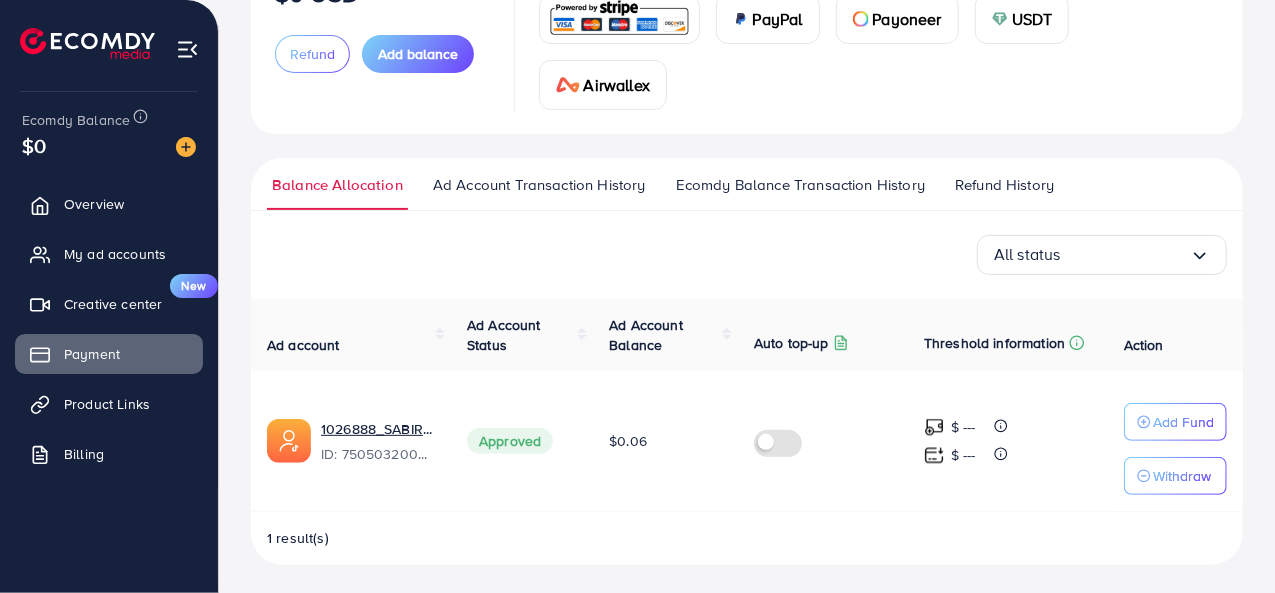 scroll, scrollTop: 0, scrollLeft: 0, axis: both 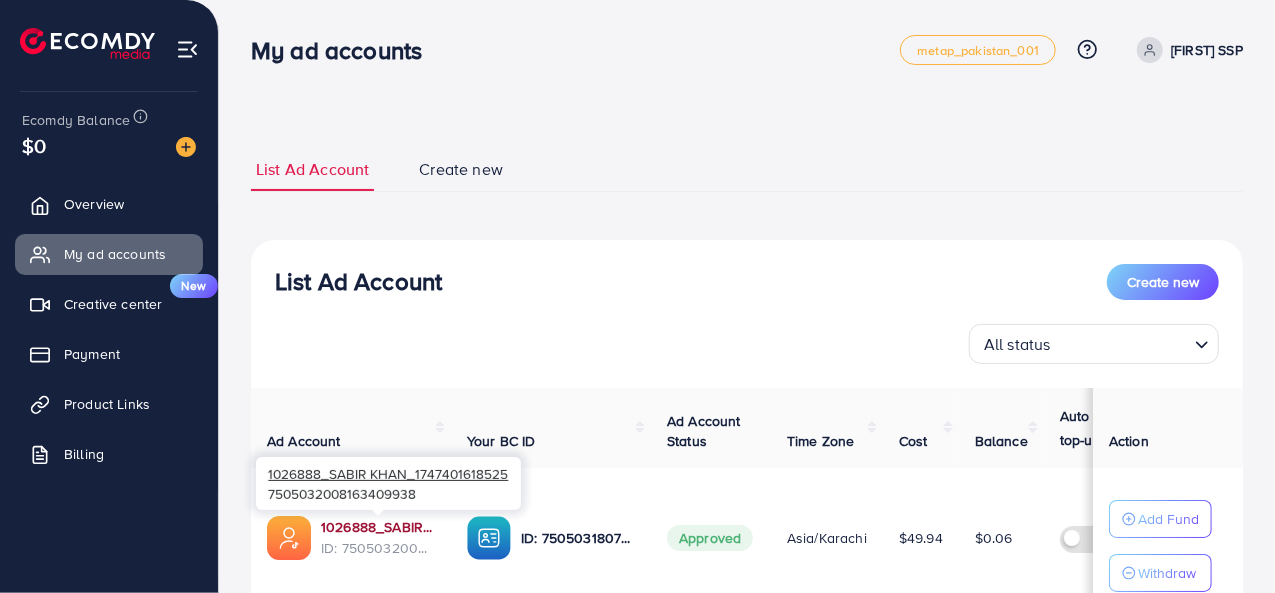 click on "1026888_SABIR KHAN_1747401618525" at bounding box center [378, 527] 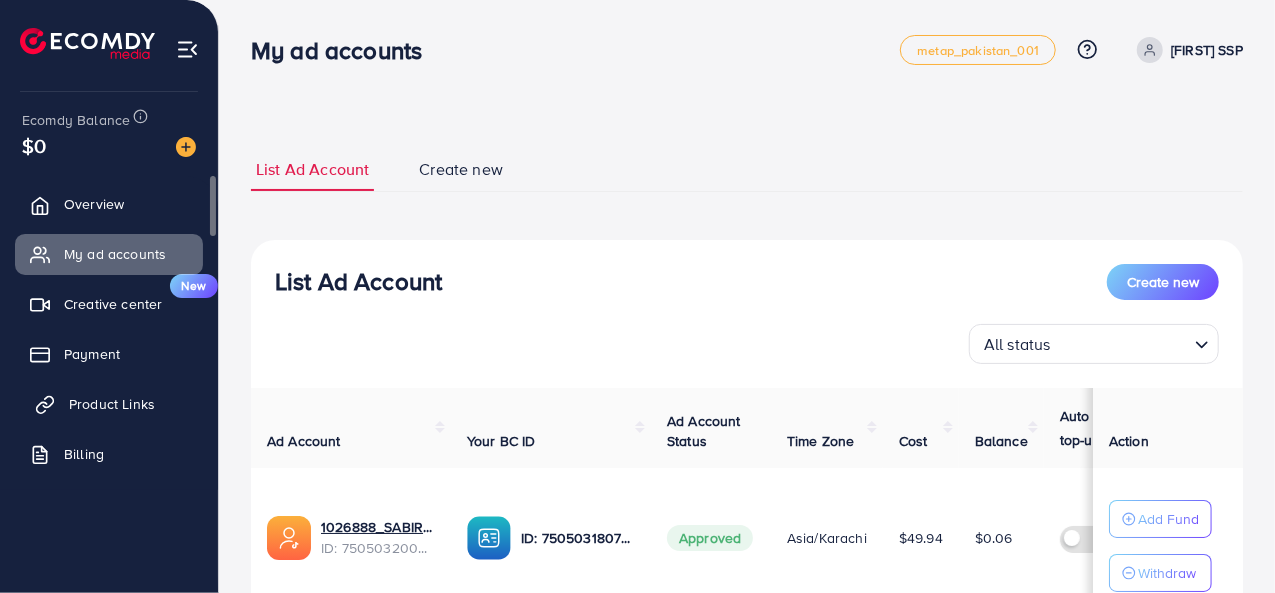 click on "Product Links" at bounding box center (109, 404) 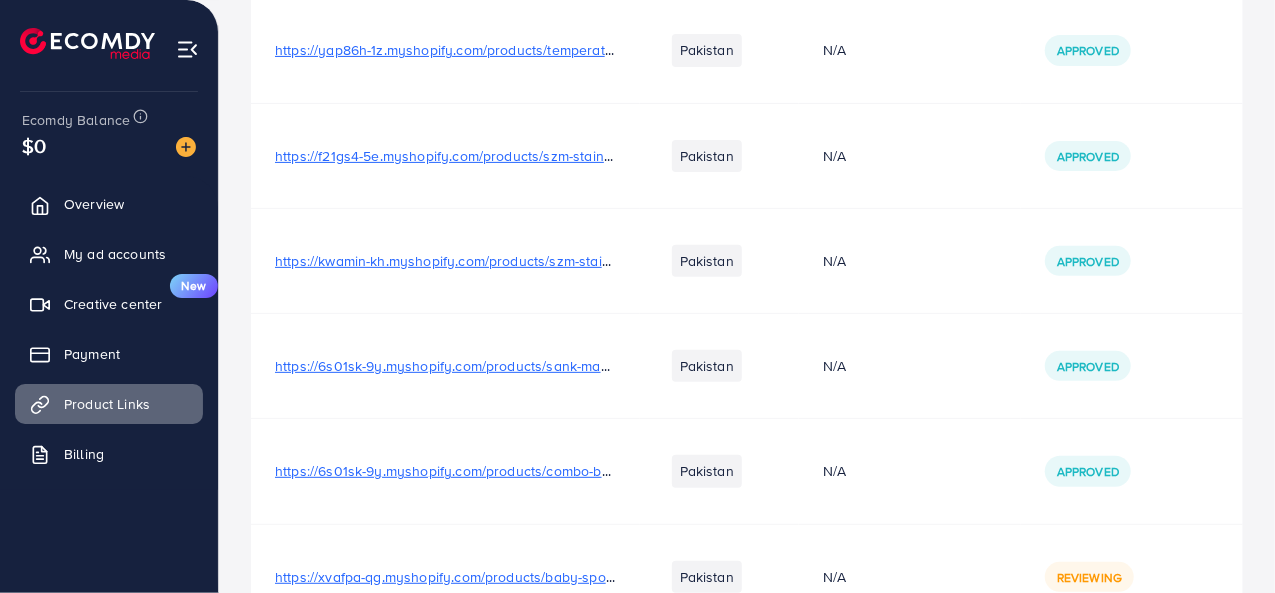 scroll, scrollTop: 300, scrollLeft: 0, axis: vertical 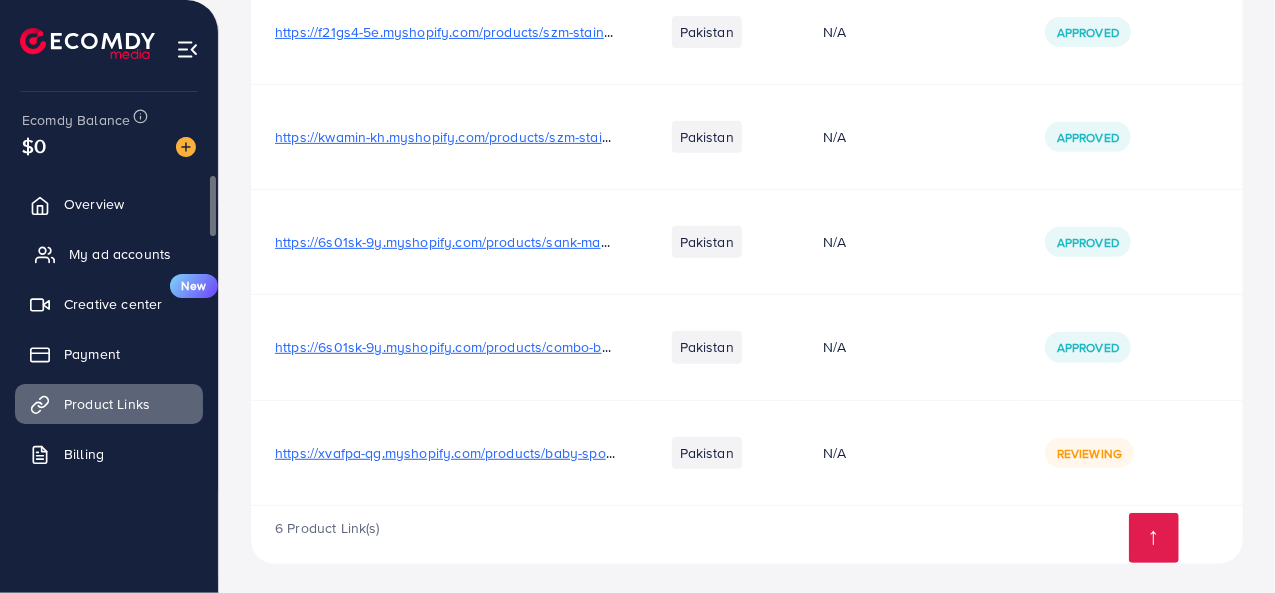 click on "My ad accounts" at bounding box center (109, 254) 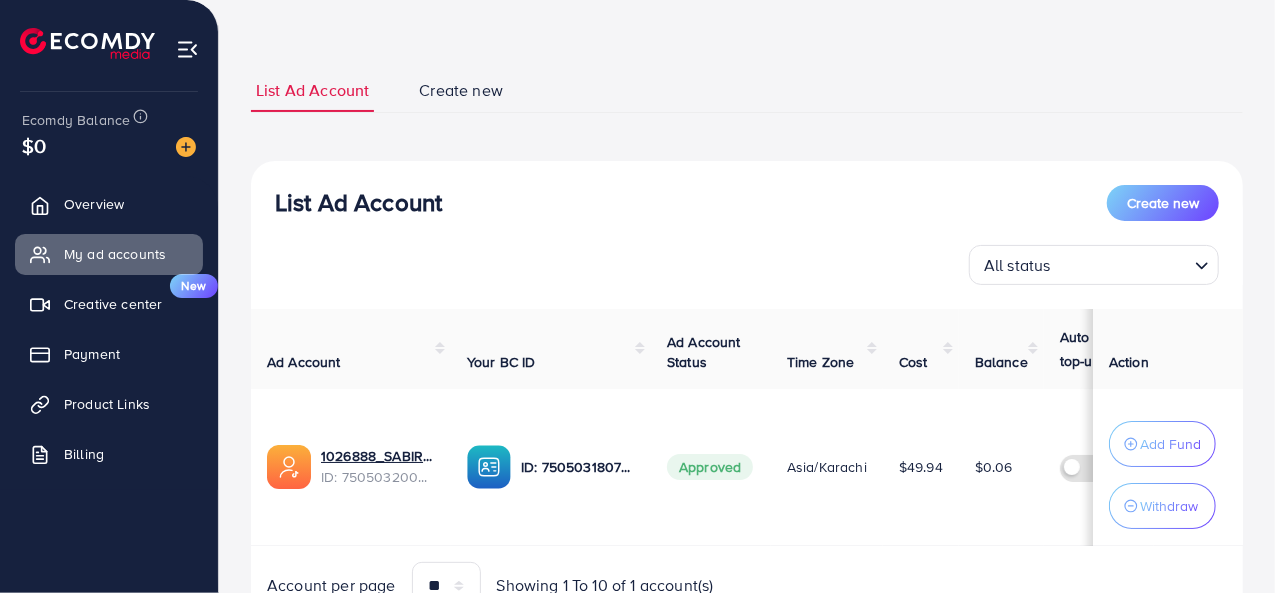 scroll, scrollTop: 178, scrollLeft: 0, axis: vertical 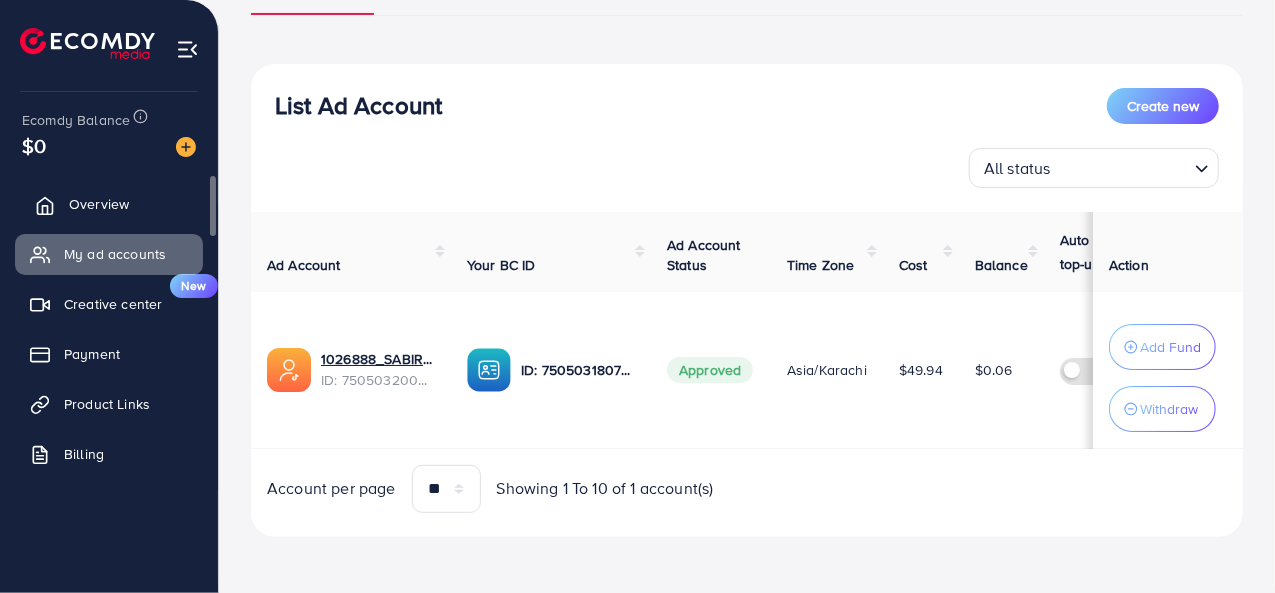 click on "Overview" at bounding box center (109, 204) 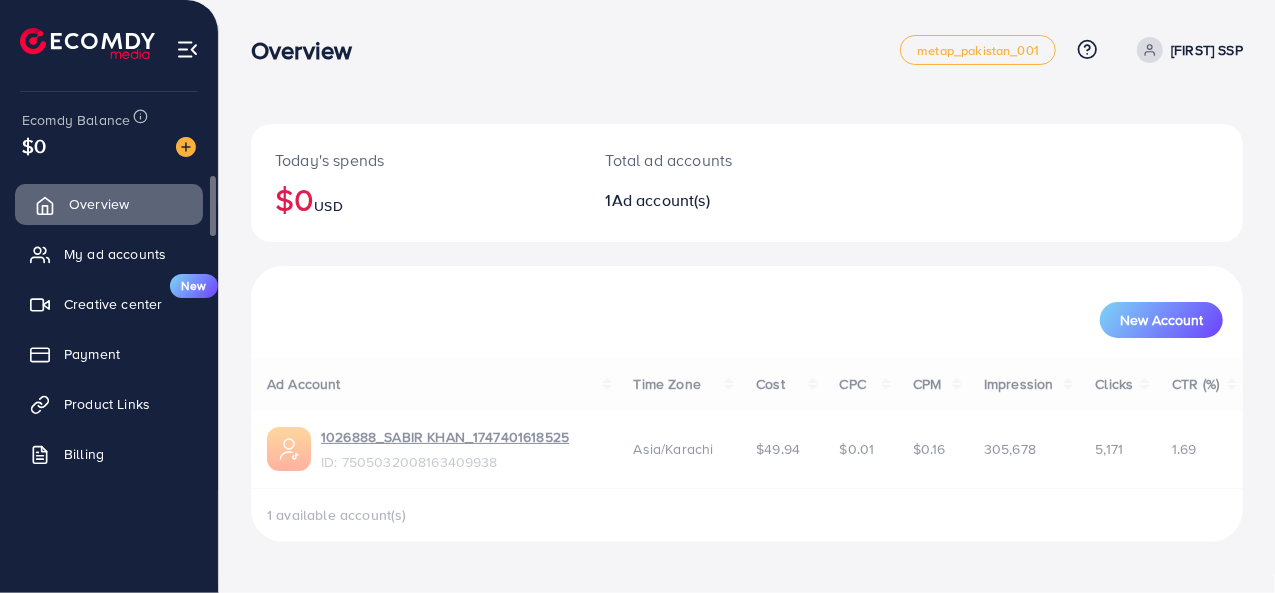 scroll, scrollTop: 0, scrollLeft: 0, axis: both 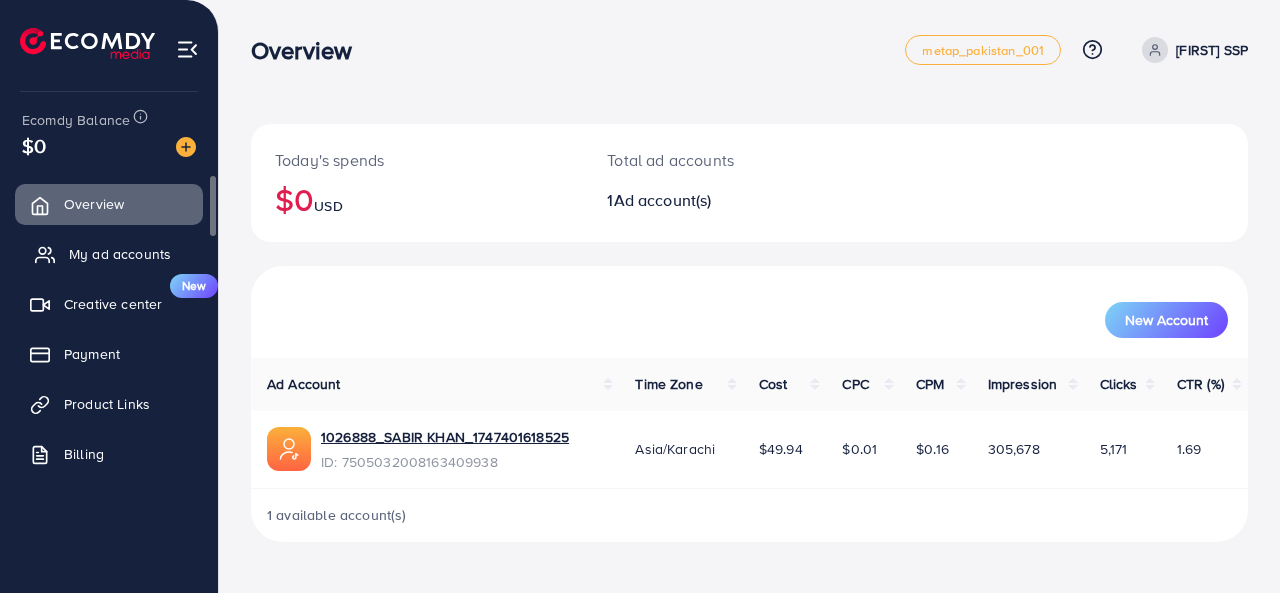 click on "My ad accounts" at bounding box center [109, 254] 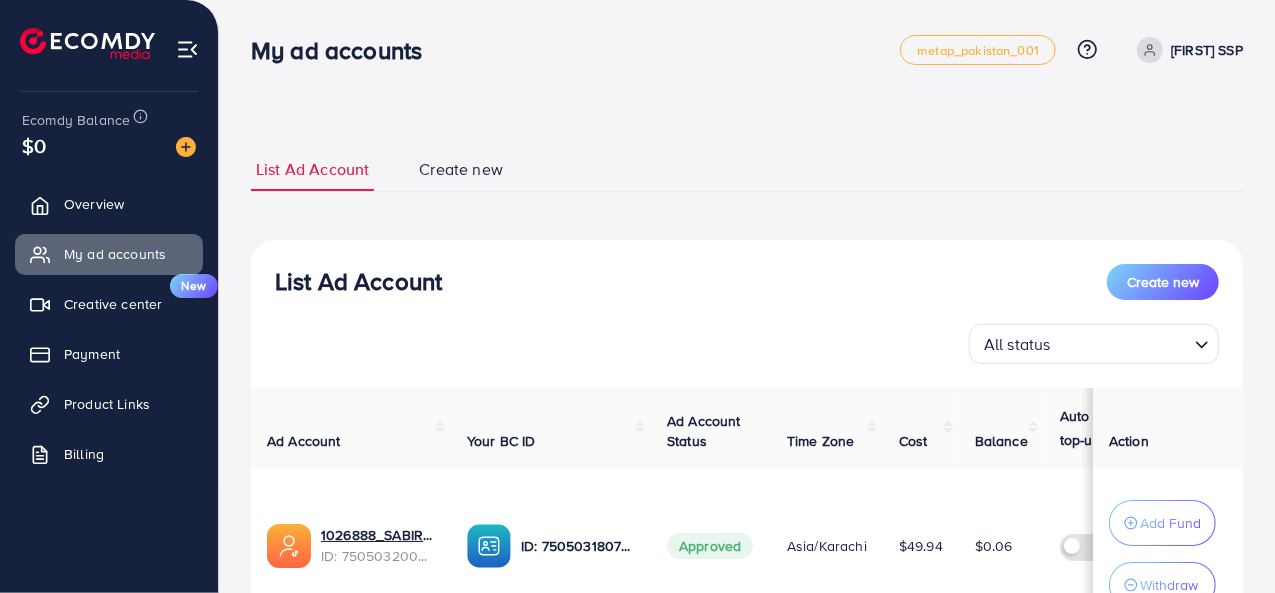 click on "Create new" at bounding box center (461, 169) 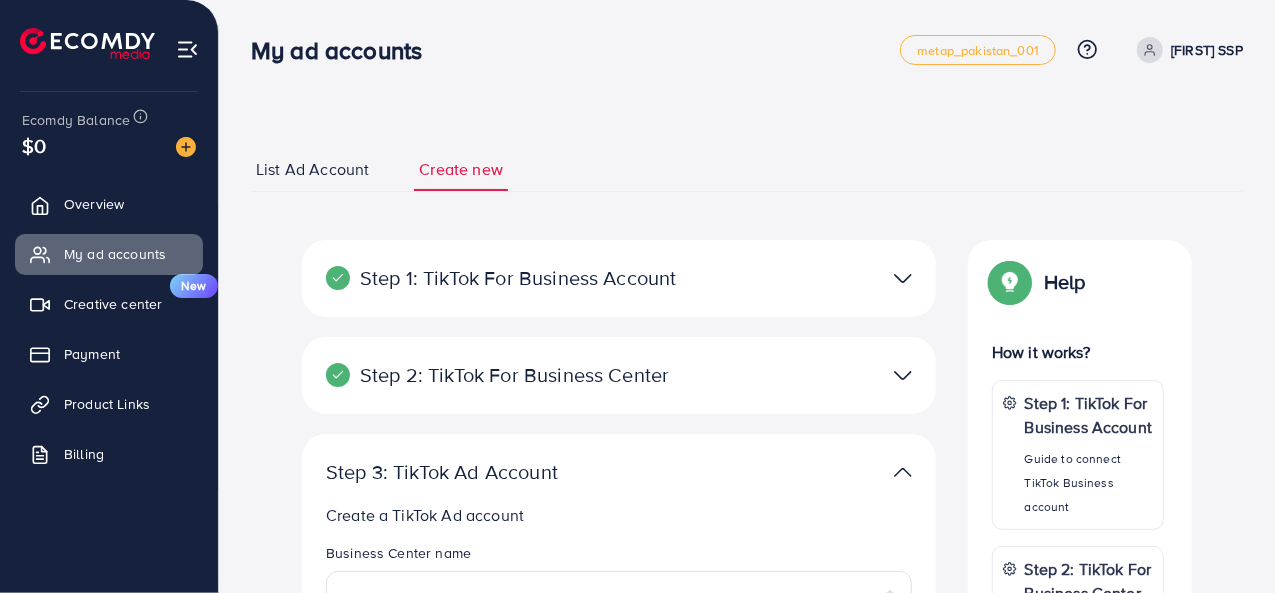 scroll, scrollTop: 300, scrollLeft: 0, axis: vertical 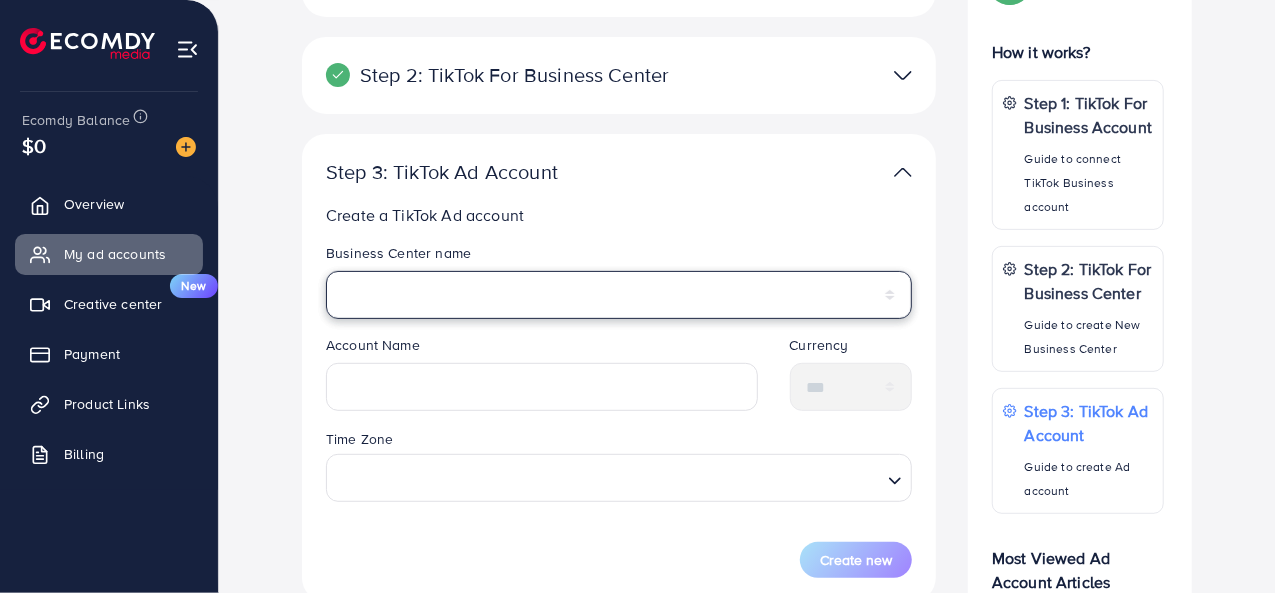 click on "**********" at bounding box center (619, 295) 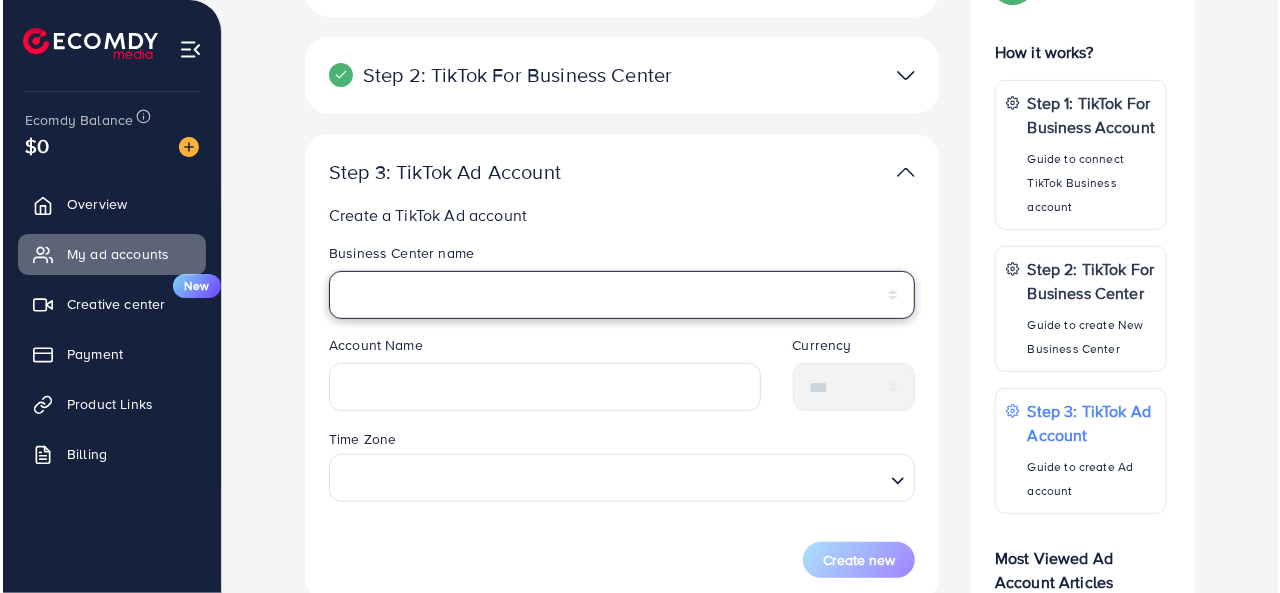 scroll, scrollTop: 200, scrollLeft: 0, axis: vertical 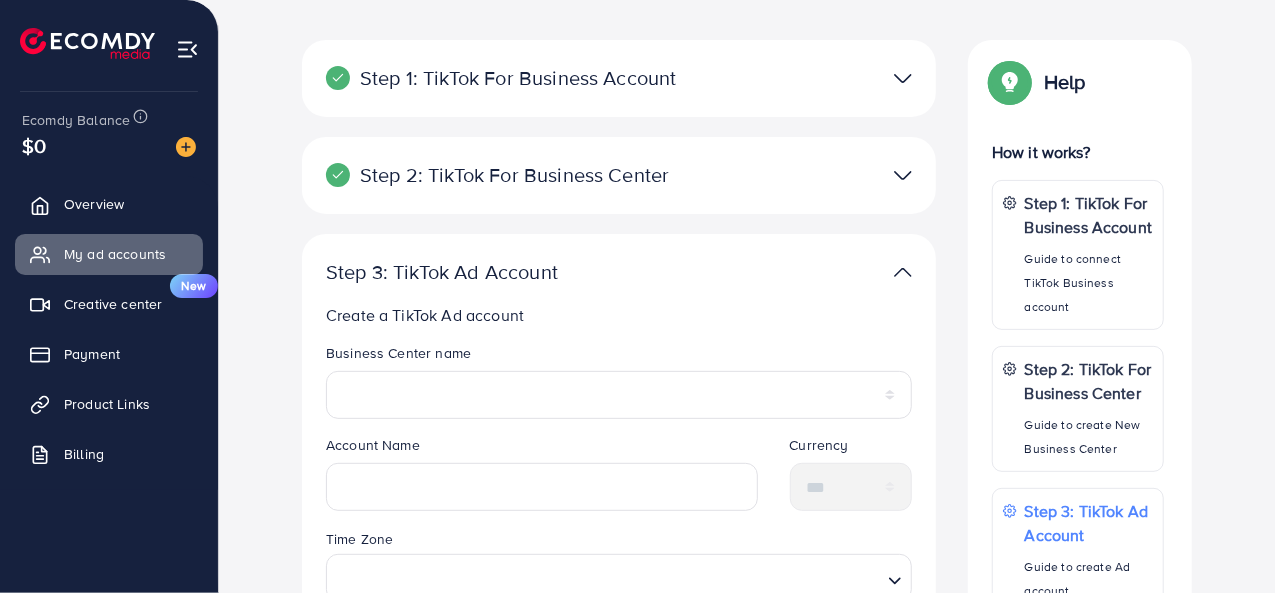 click on "Step 1: TikTok For Business Account   Connect to TikTok for Business to access all of your business account in one place   user8532307433321   User ID: 7505030299887420432   By connecting your account, you agree to our   TikTok Business Product (Data) Terms" at bounding box center [619, 78] 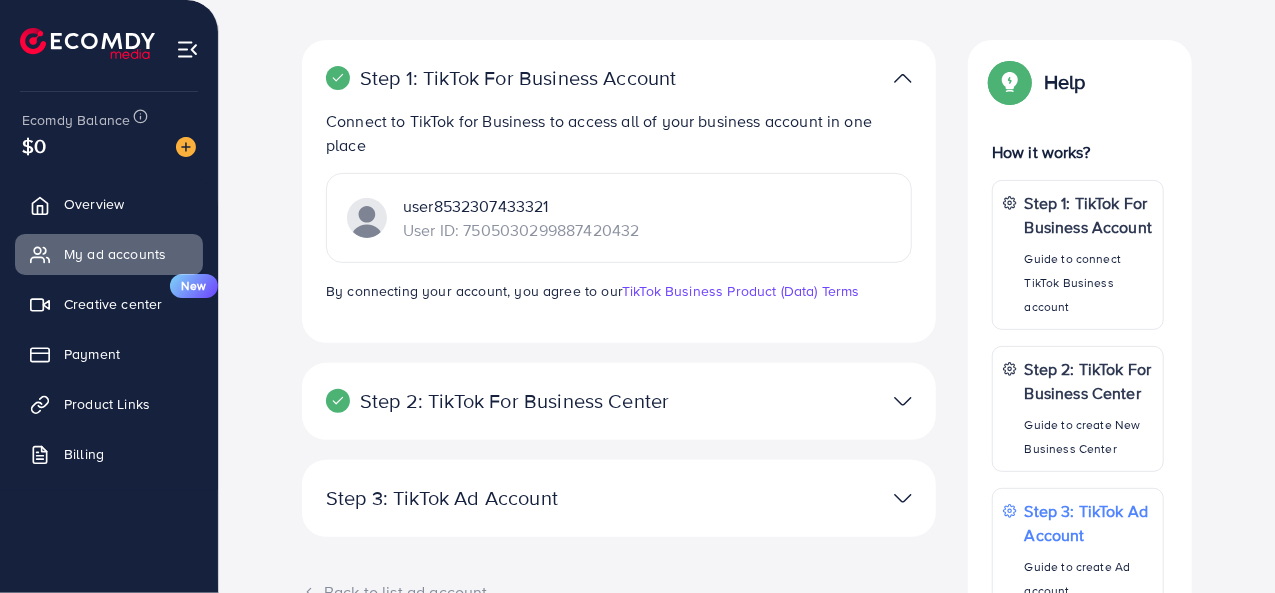click at bounding box center (825, 401) 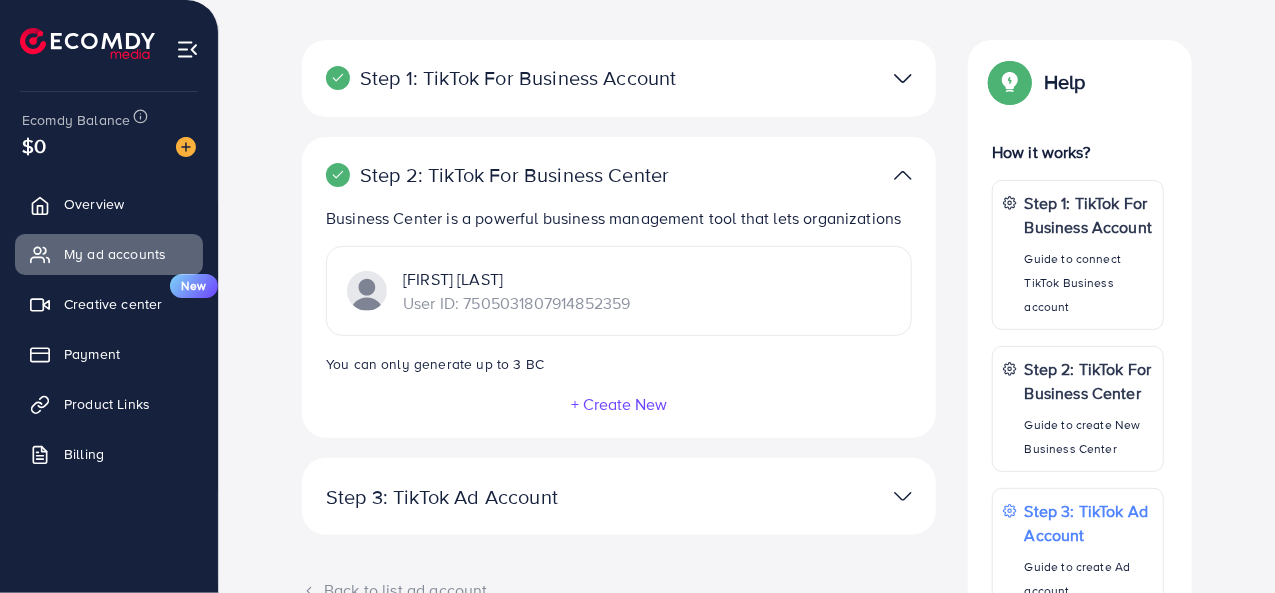 click on "+ Create New" at bounding box center (619, 404) 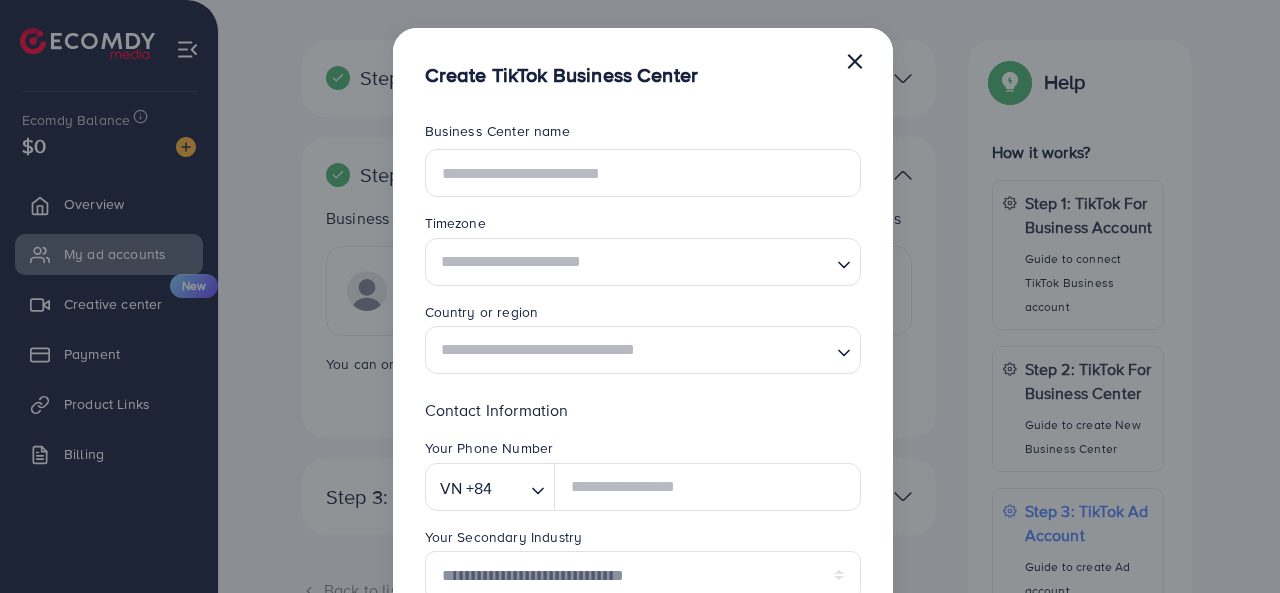 scroll, scrollTop: 0, scrollLeft: 0, axis: both 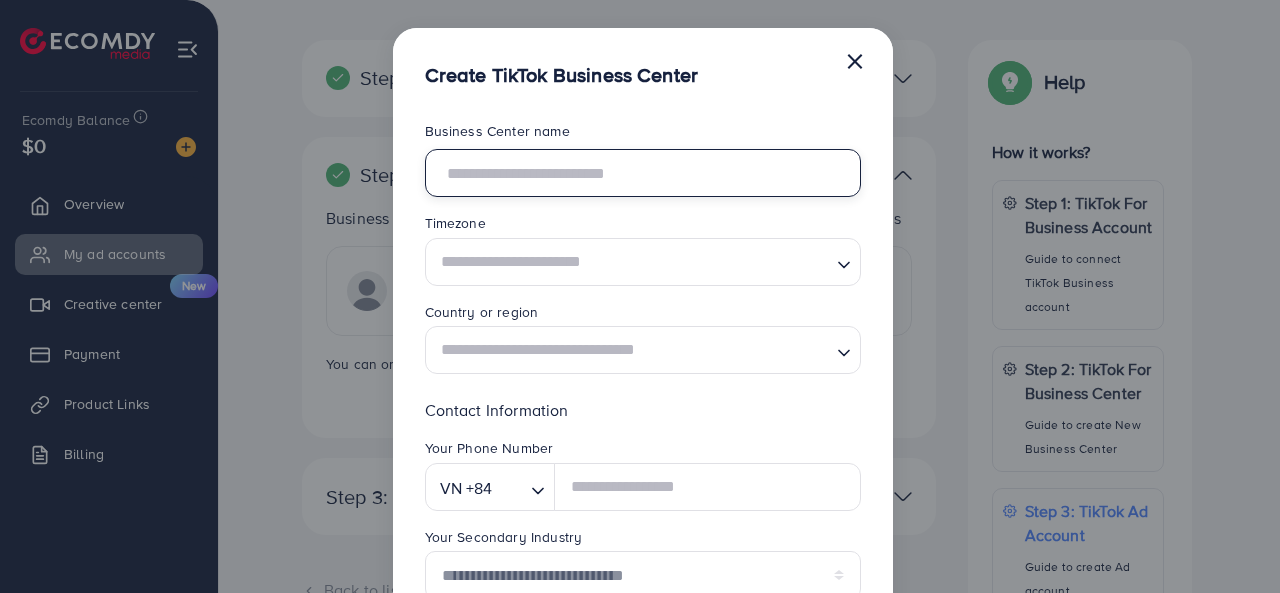 click at bounding box center (643, 173) 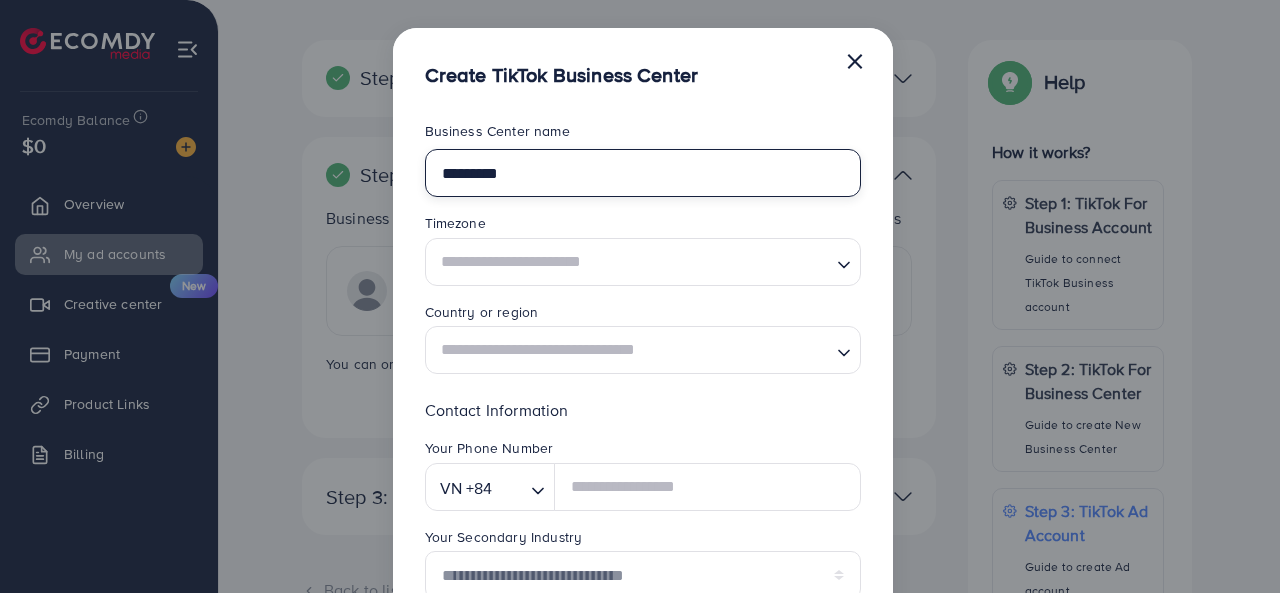 type on "*********" 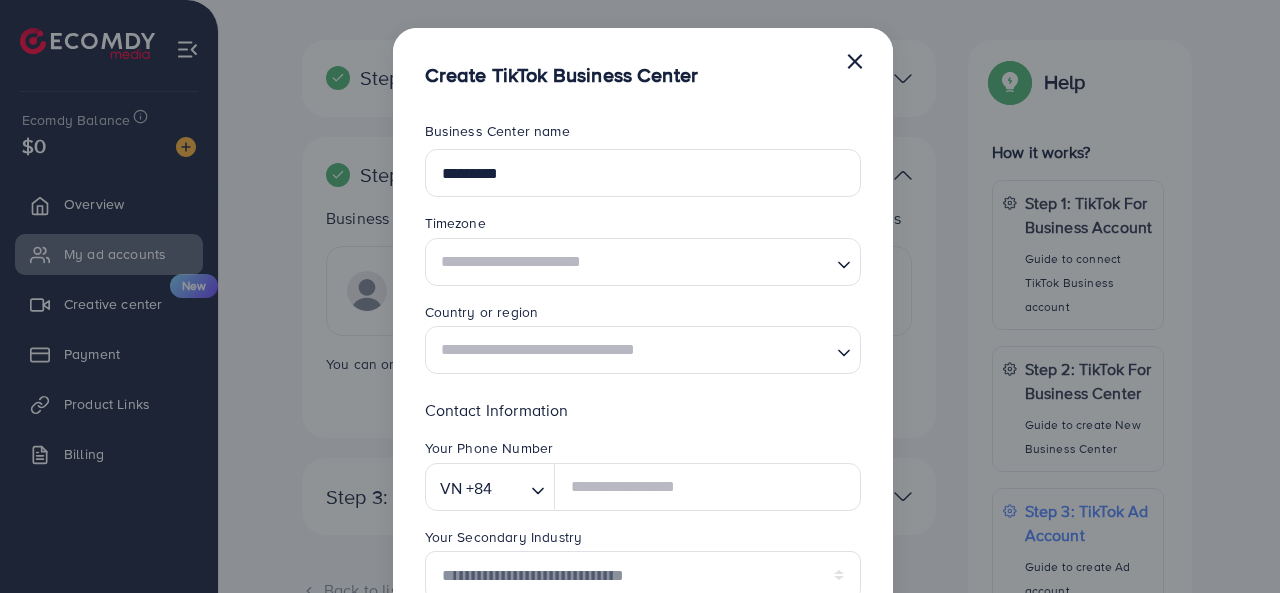click at bounding box center (631, 261) 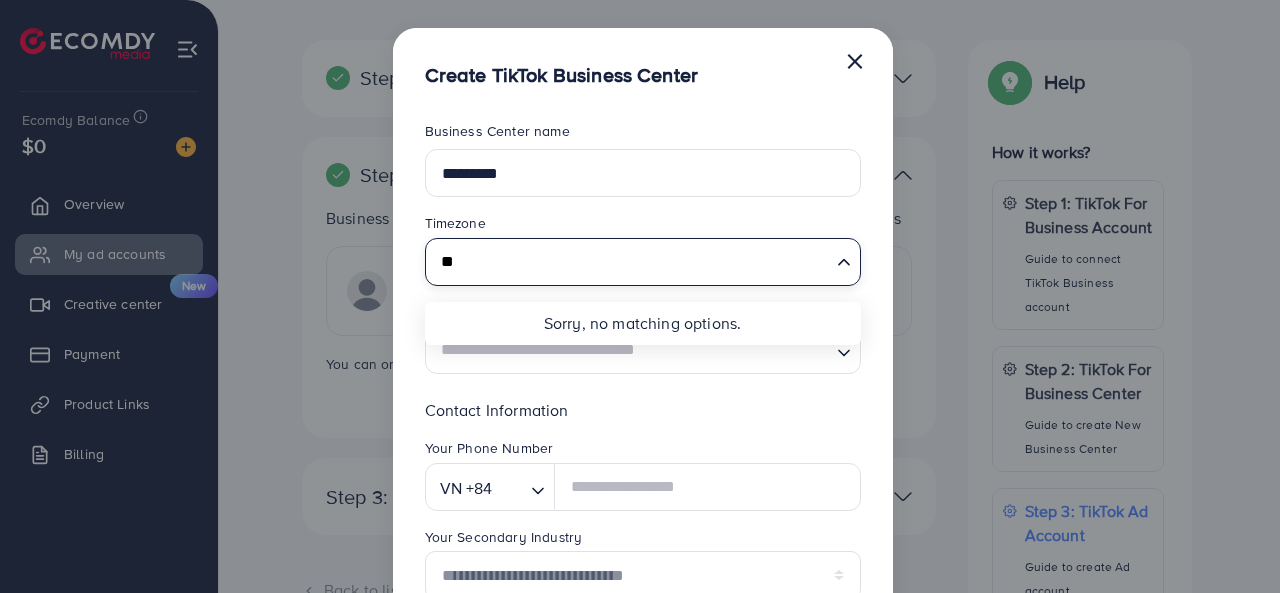 type on "*" 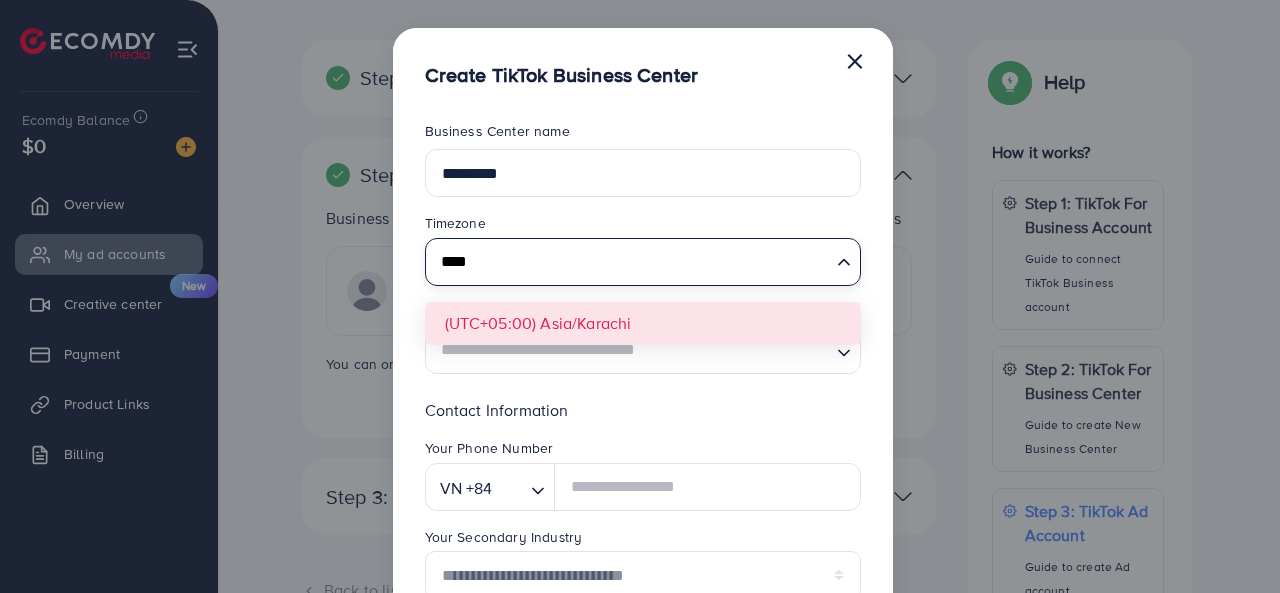 type on "****" 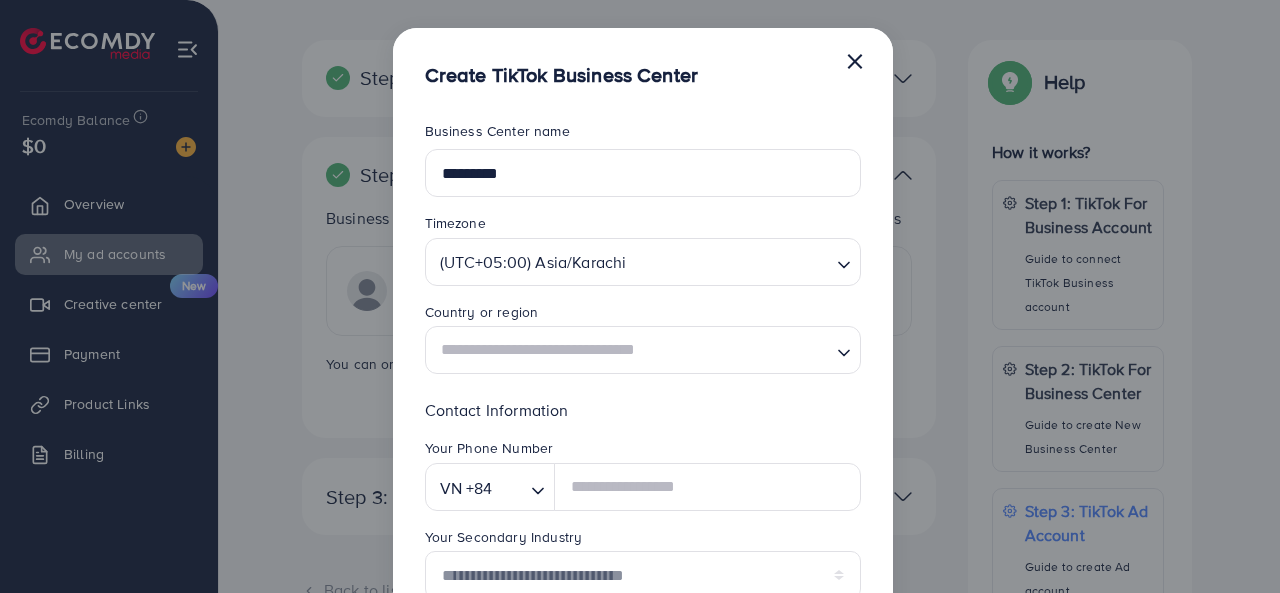 click on "**********" at bounding box center [643, 398] 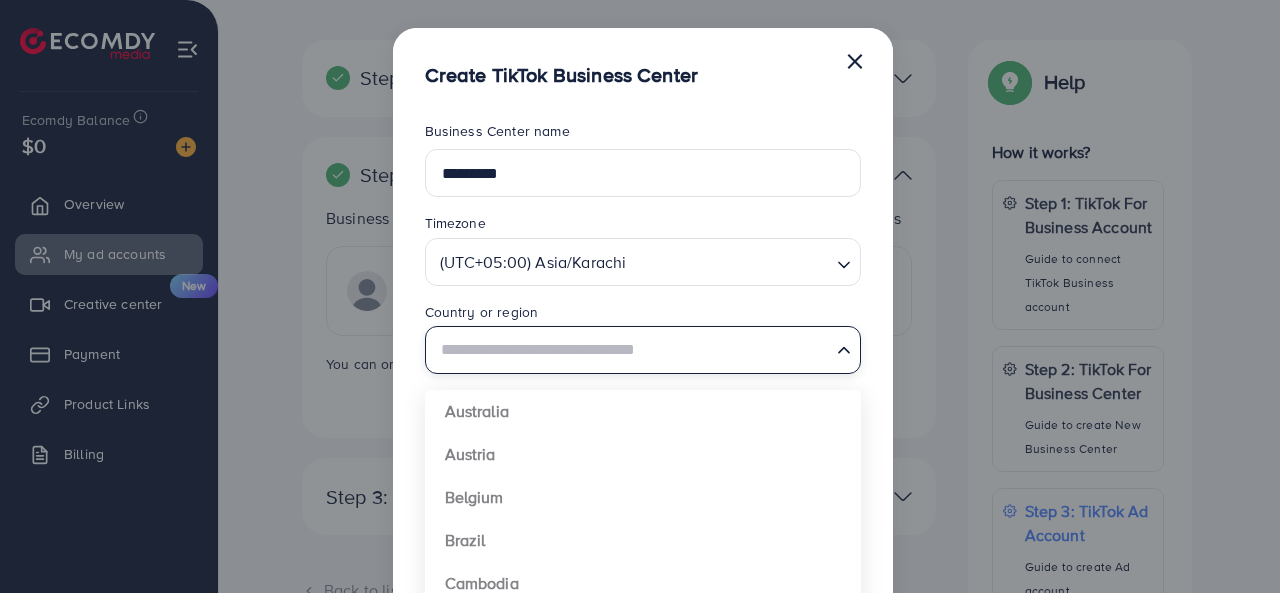 click at bounding box center (631, 350) 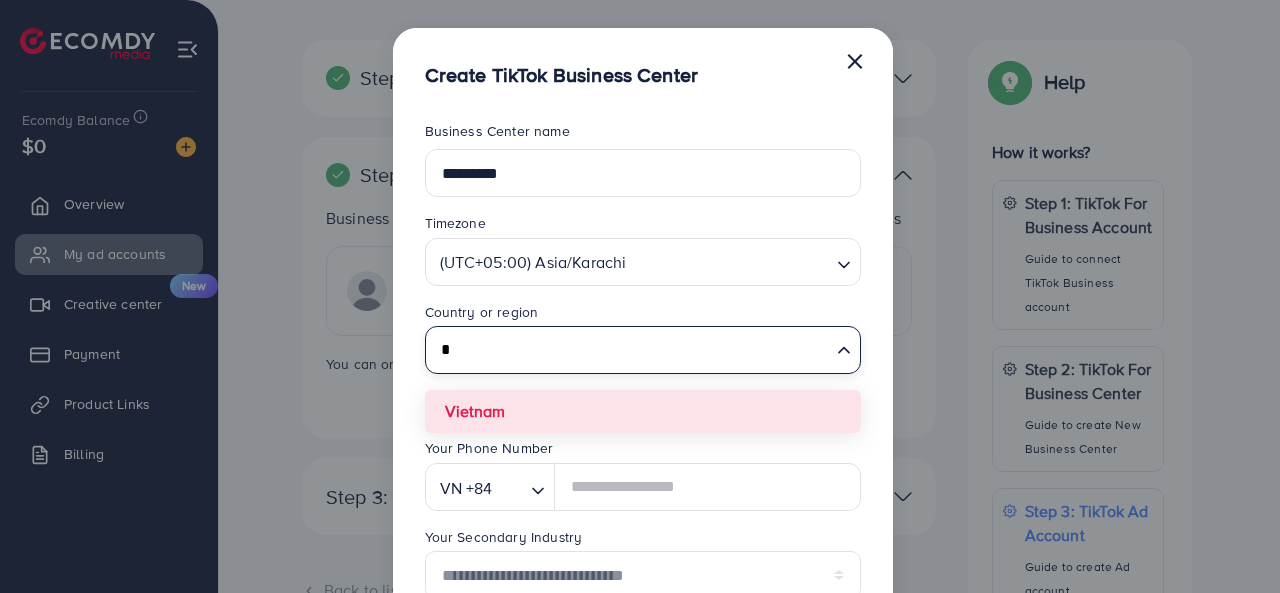 type on "*" 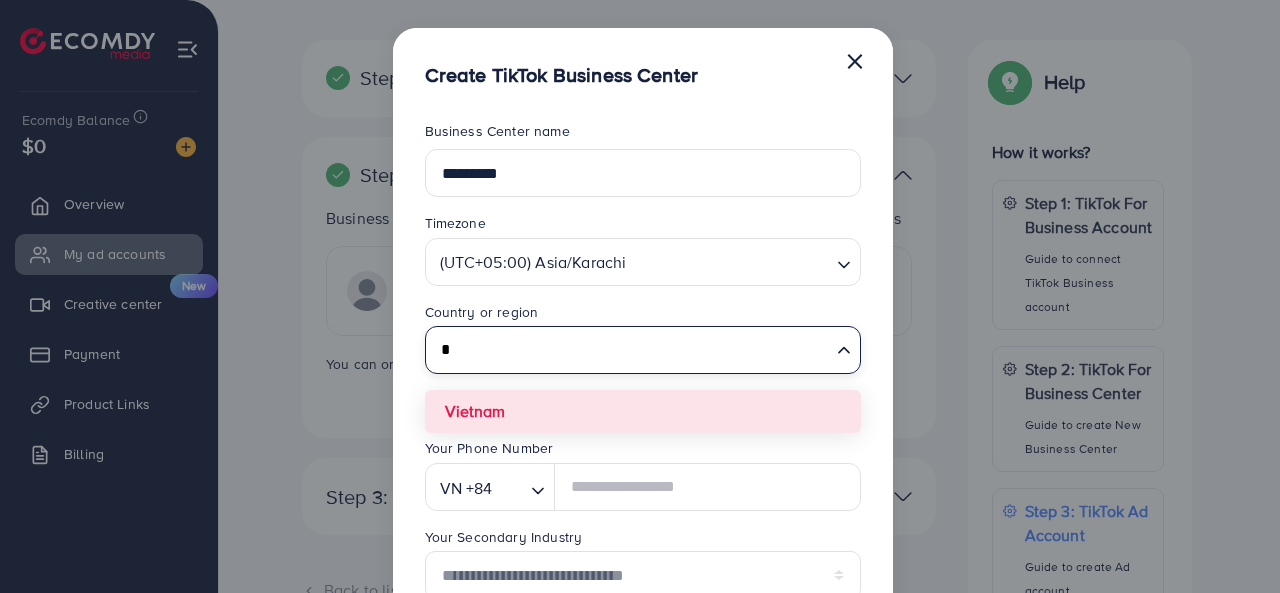 type 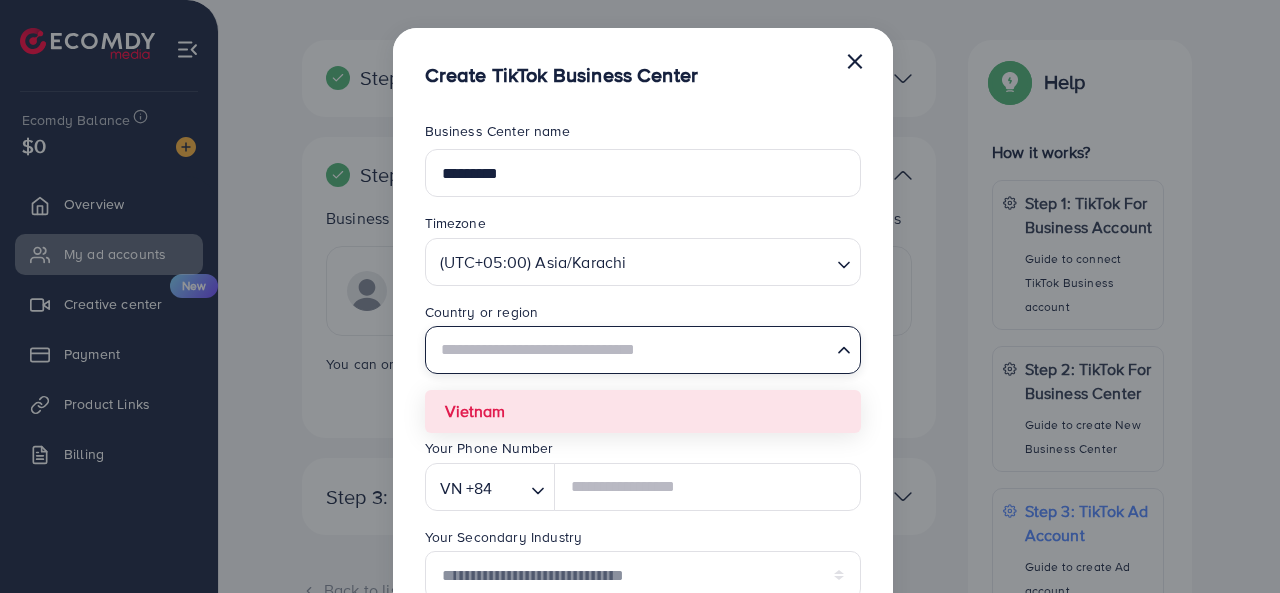 click on "**********" at bounding box center [643, 398] 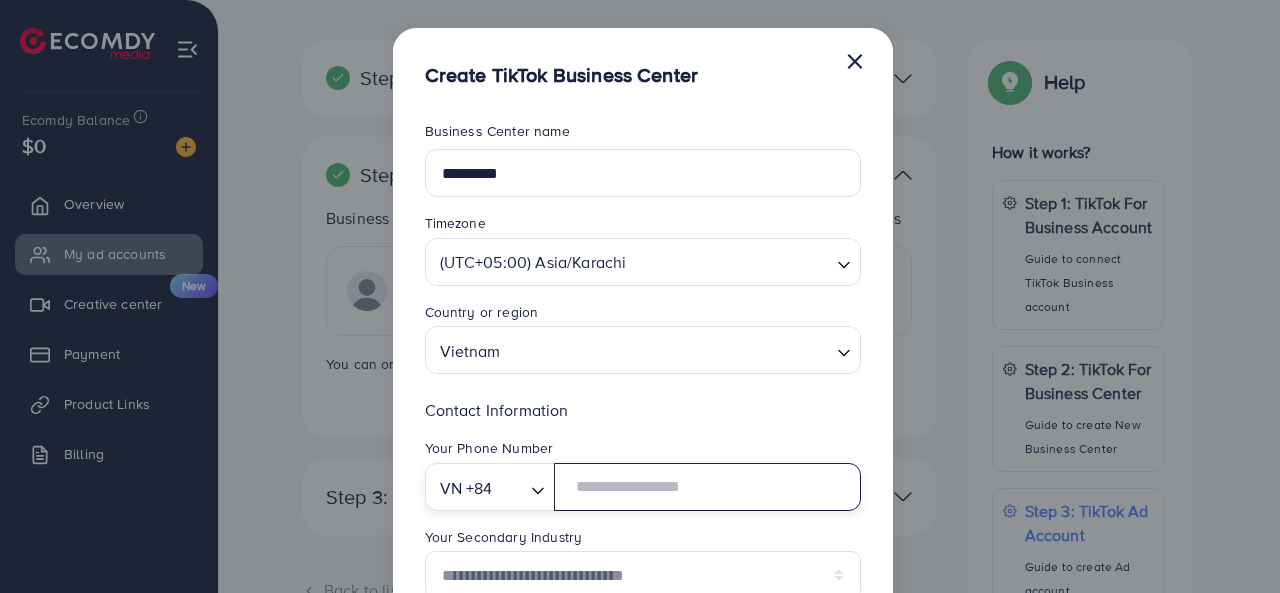 click at bounding box center [707, 487] 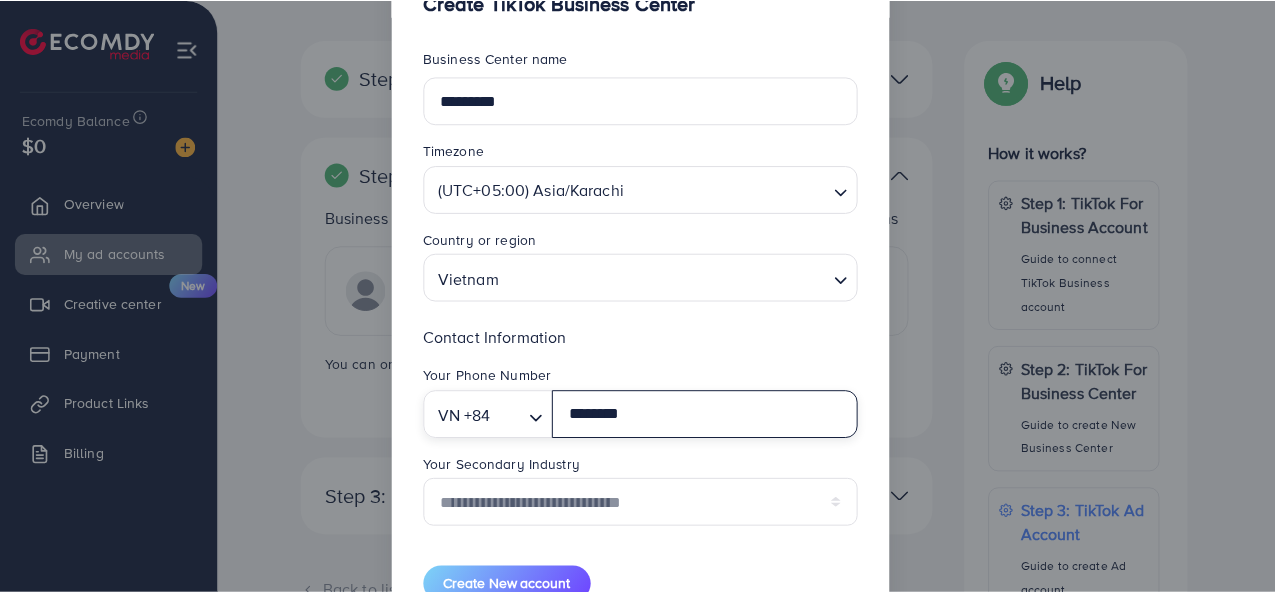 scroll, scrollTop: 142, scrollLeft: 0, axis: vertical 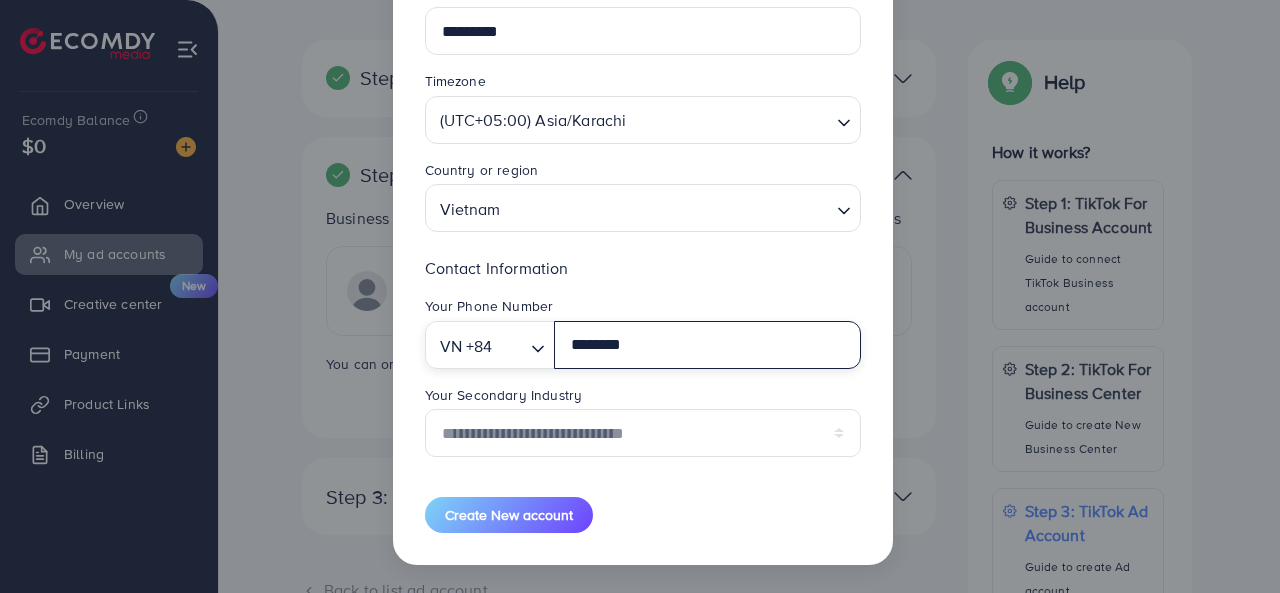 type on "********" 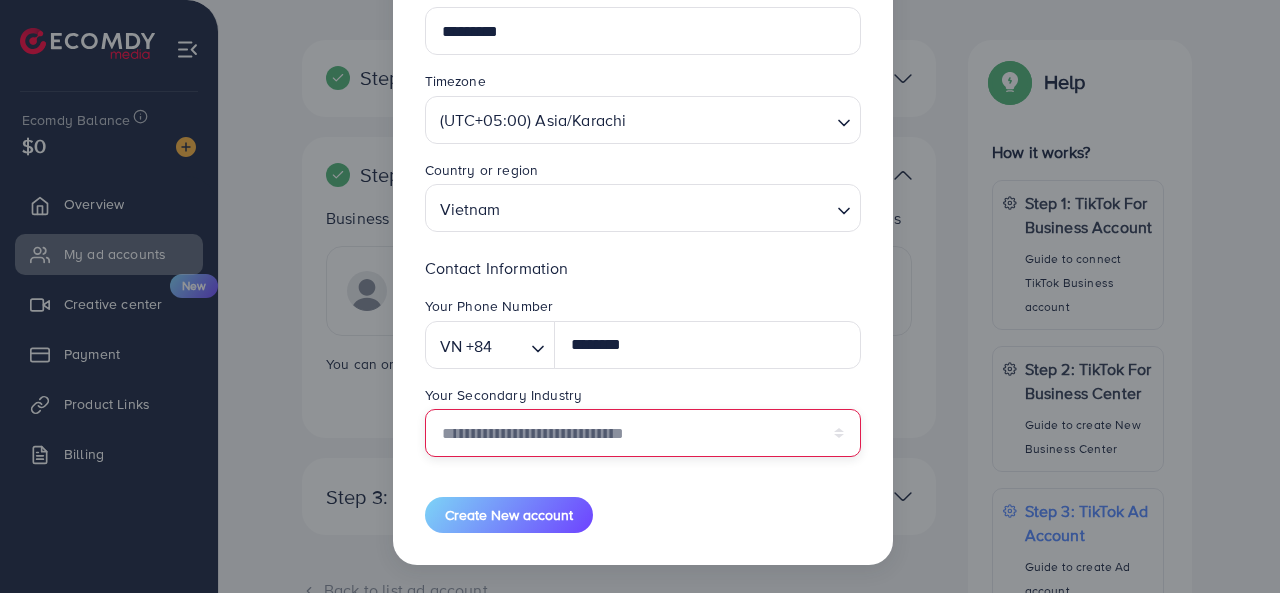 click on "**********" at bounding box center [643, 433] 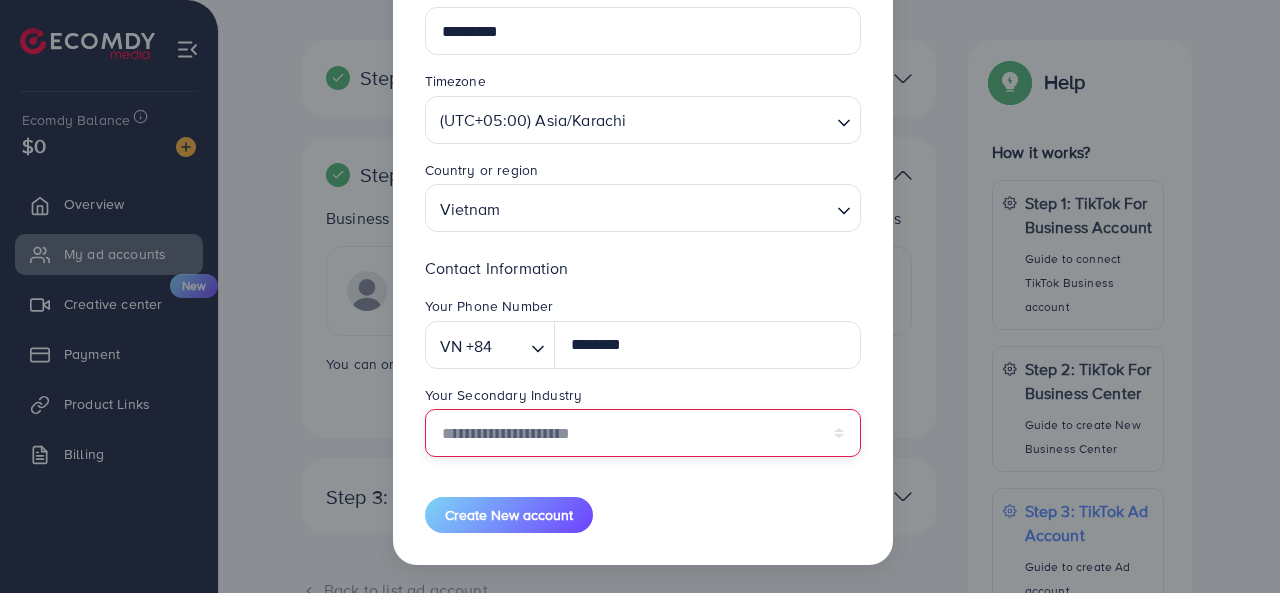 click on "**********" at bounding box center [643, 433] 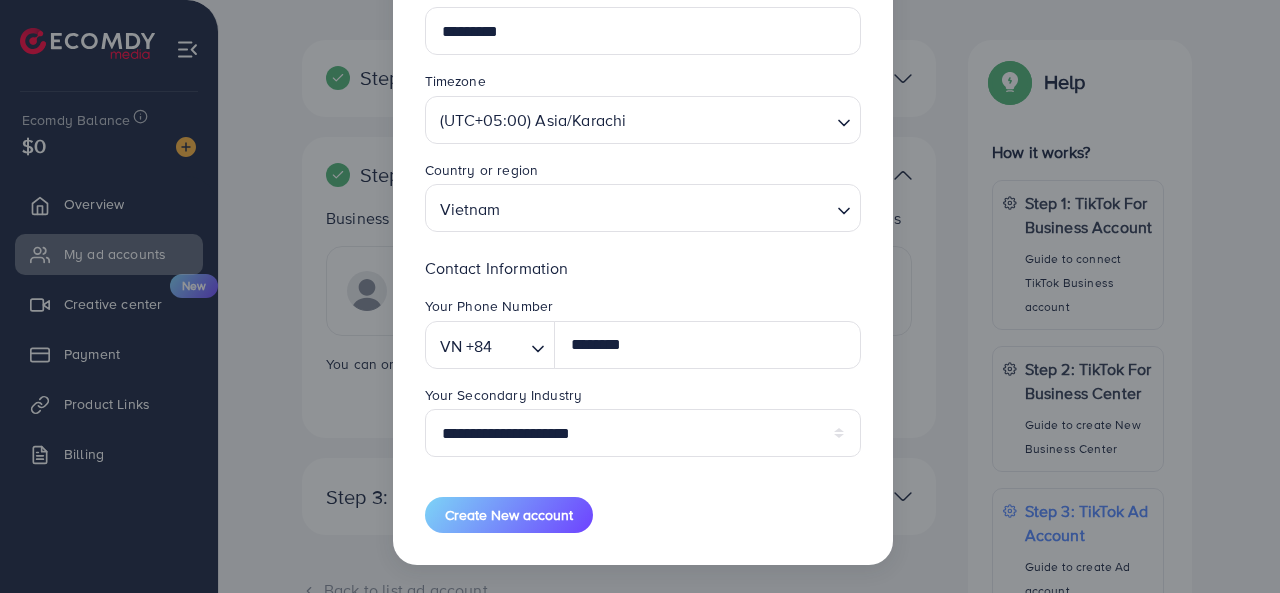 click on "Create New account" at bounding box center [509, 515] 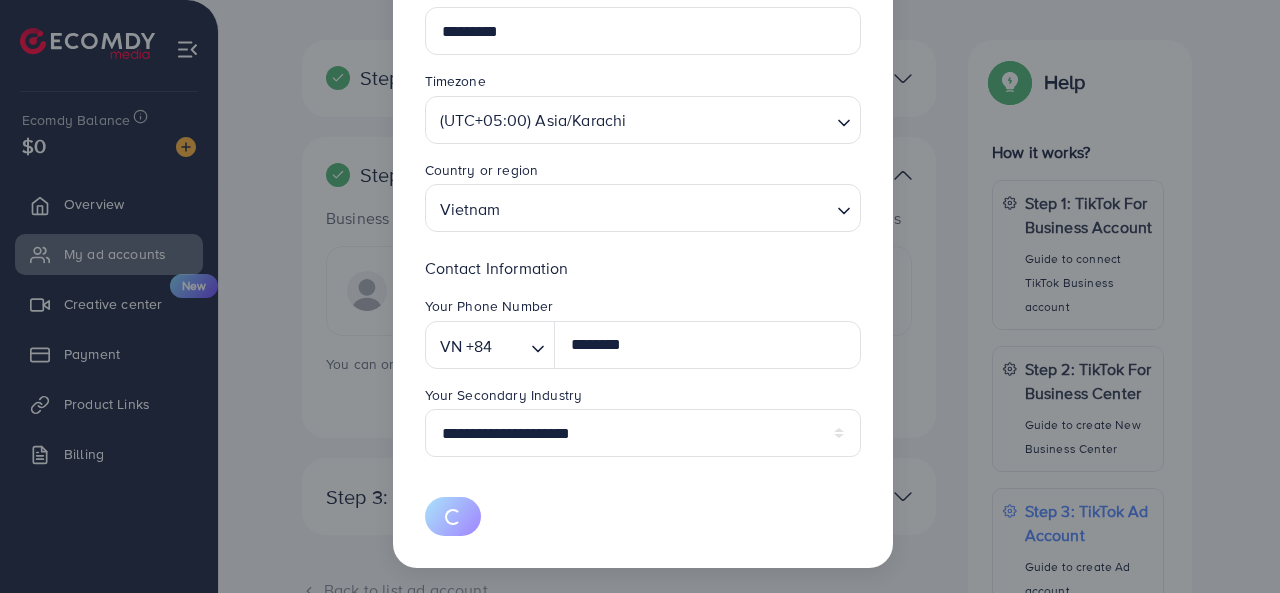 type 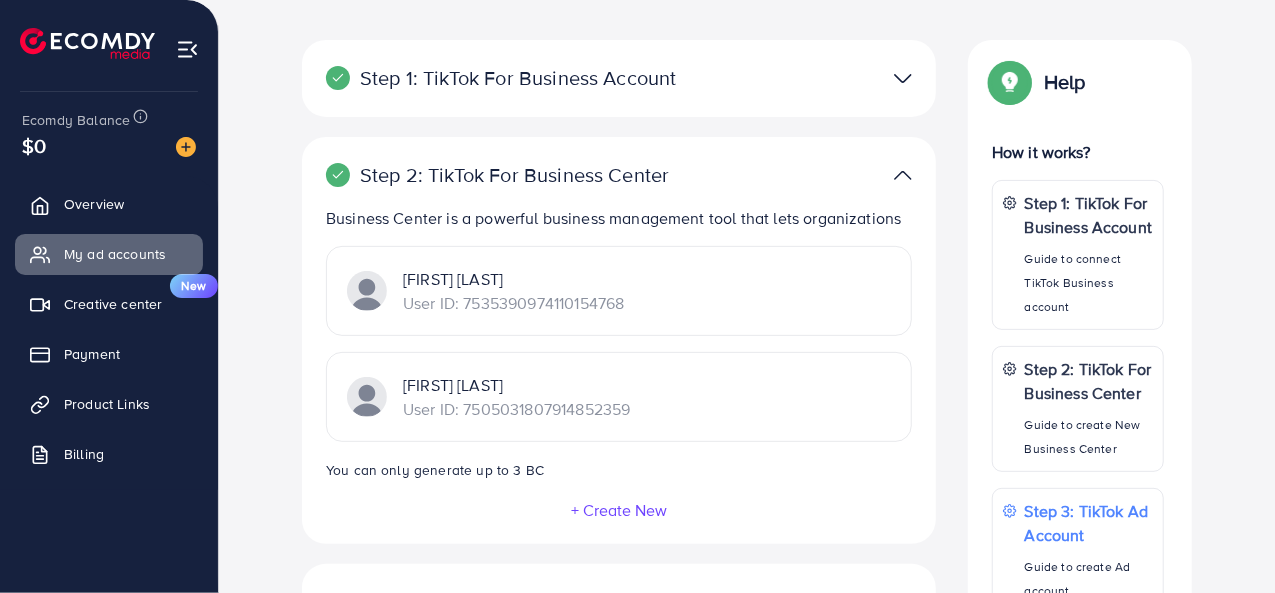 drag, startPoint x: 459, startPoint y: 407, endPoint x: 646, endPoint y: 421, distance: 187.52333 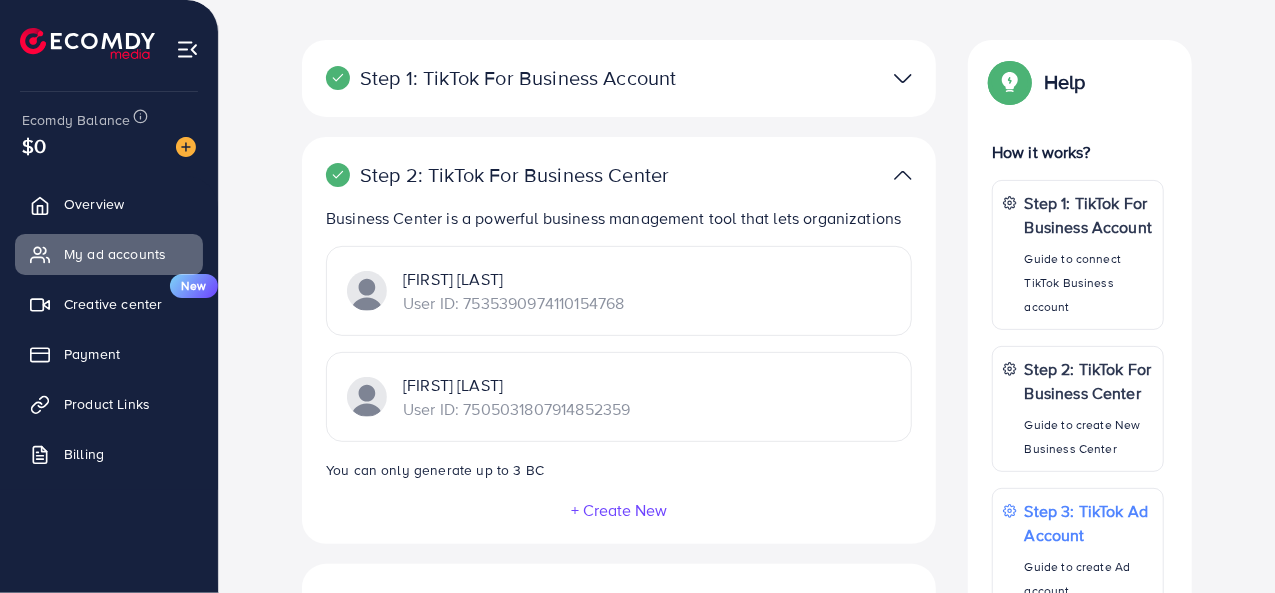 click on "Hadi Hadi   User ID: 7535390974110154768   AKRAM KHAN   User ID: 7505031807914852359  You can only generate up to 3 BC" at bounding box center [619, 363] 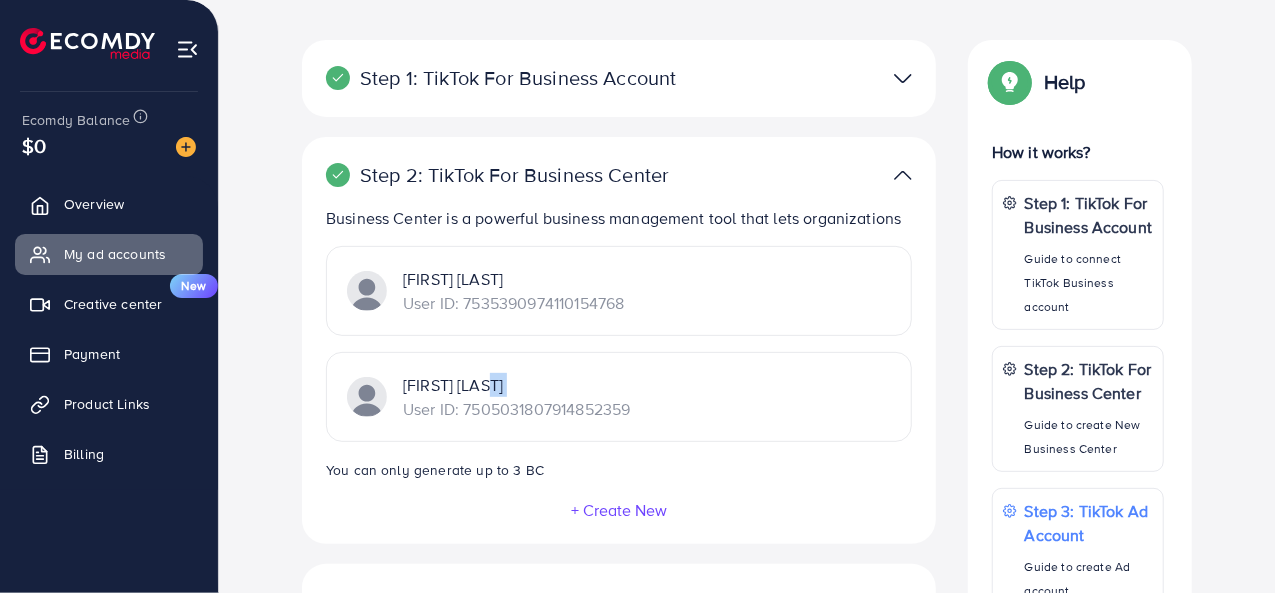 click on "[FIRST] [LAST]" at bounding box center (516, 385) 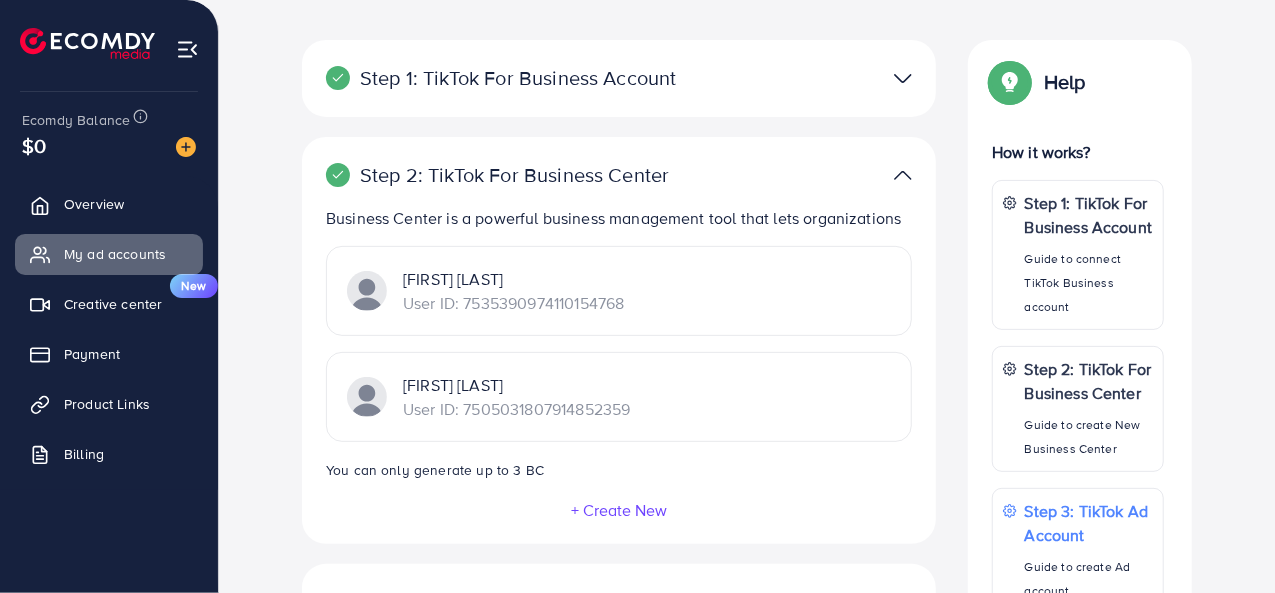 click on "Hadi Hadi   User ID: 7535390974110154768" at bounding box center [619, 291] 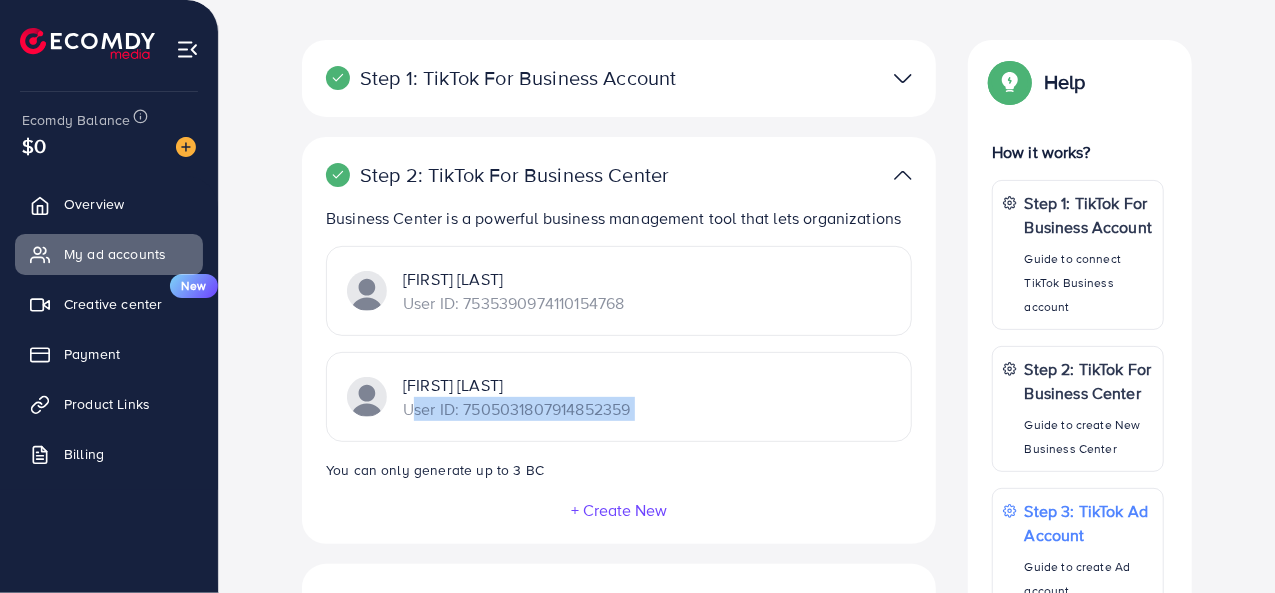 click on "User ID: 7505031807914852359" at bounding box center [516, 409] 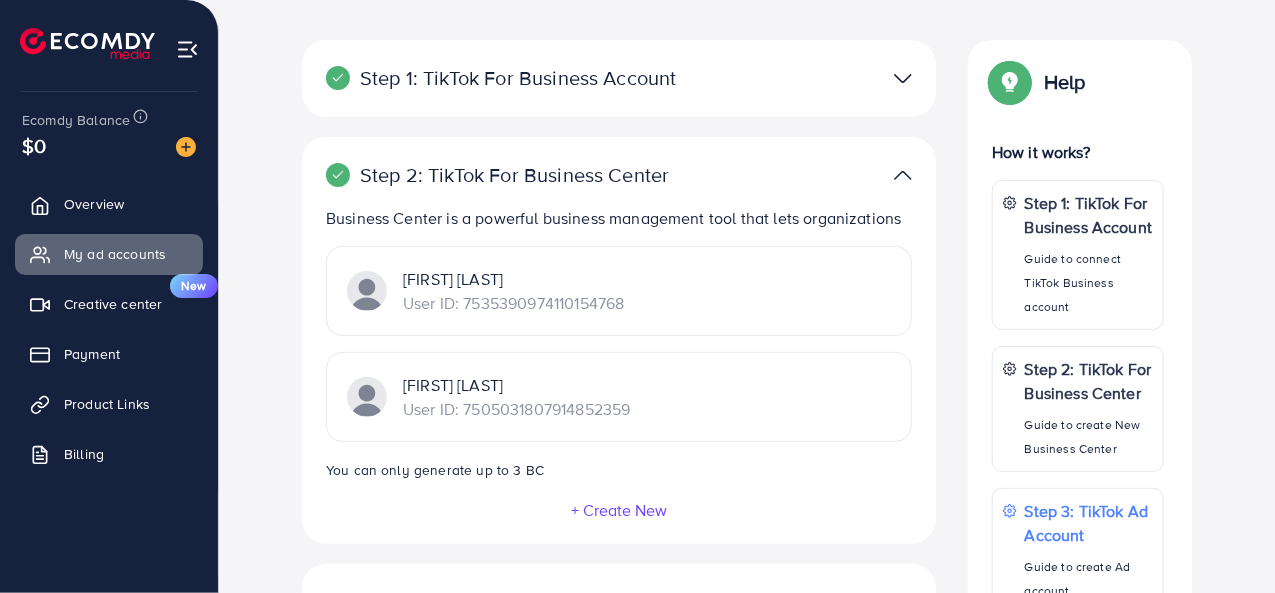 click on "[FIRST] [LAST]" at bounding box center (516, 385) 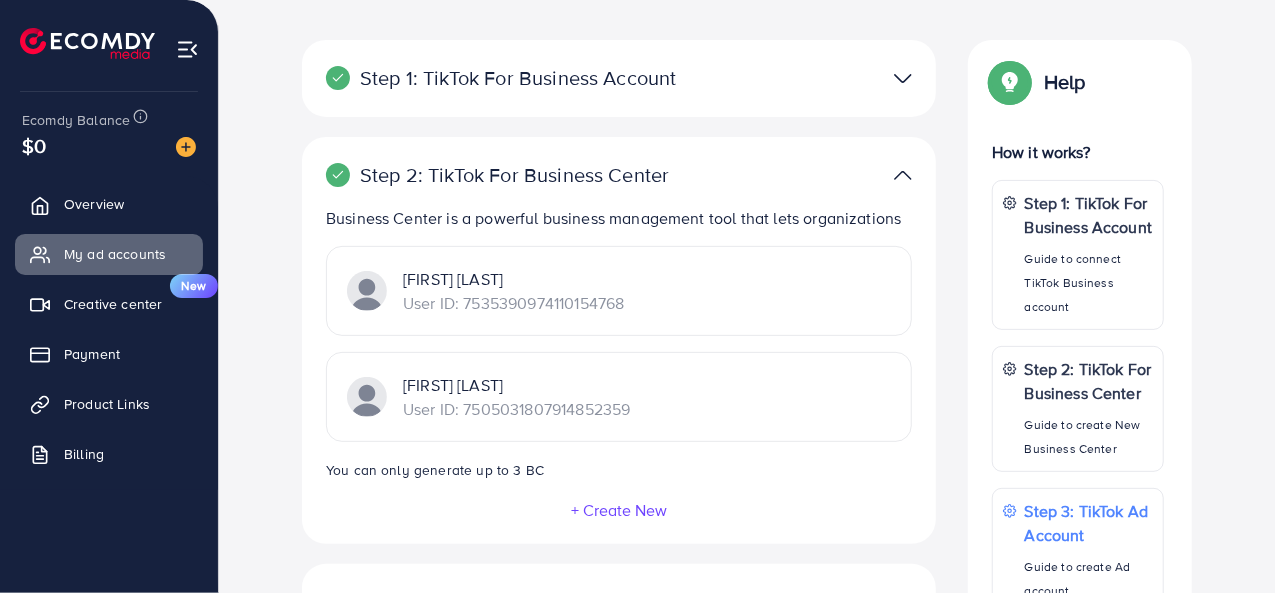 click on "[FIRST] [LAST]" at bounding box center (513, 279) 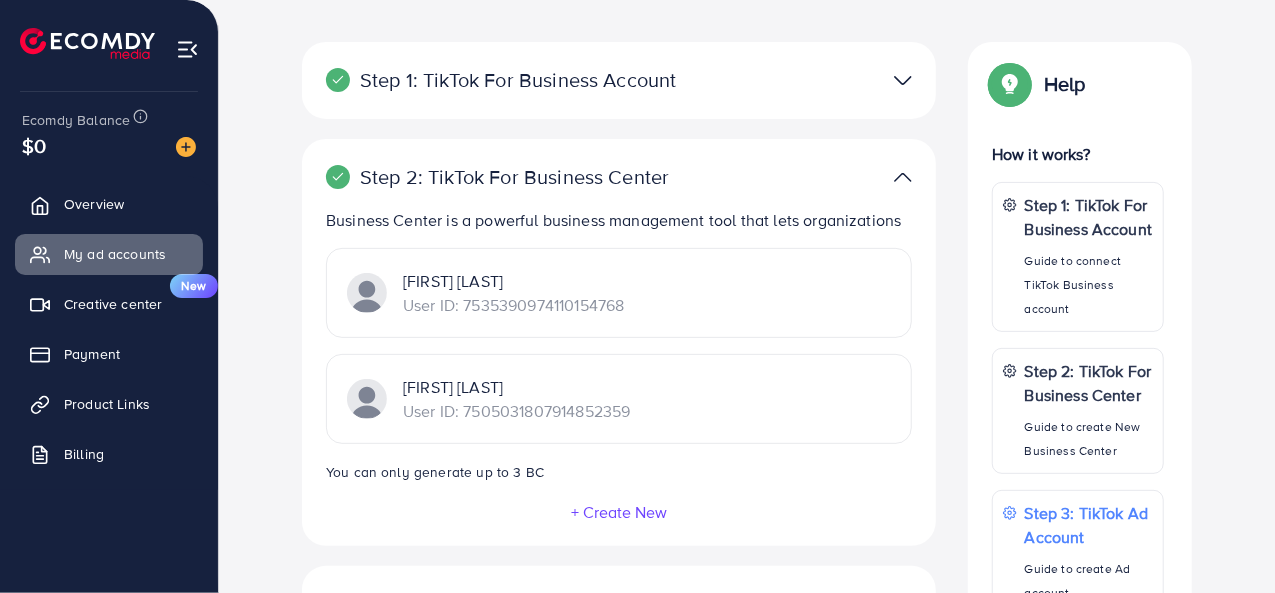 scroll, scrollTop: 100, scrollLeft: 0, axis: vertical 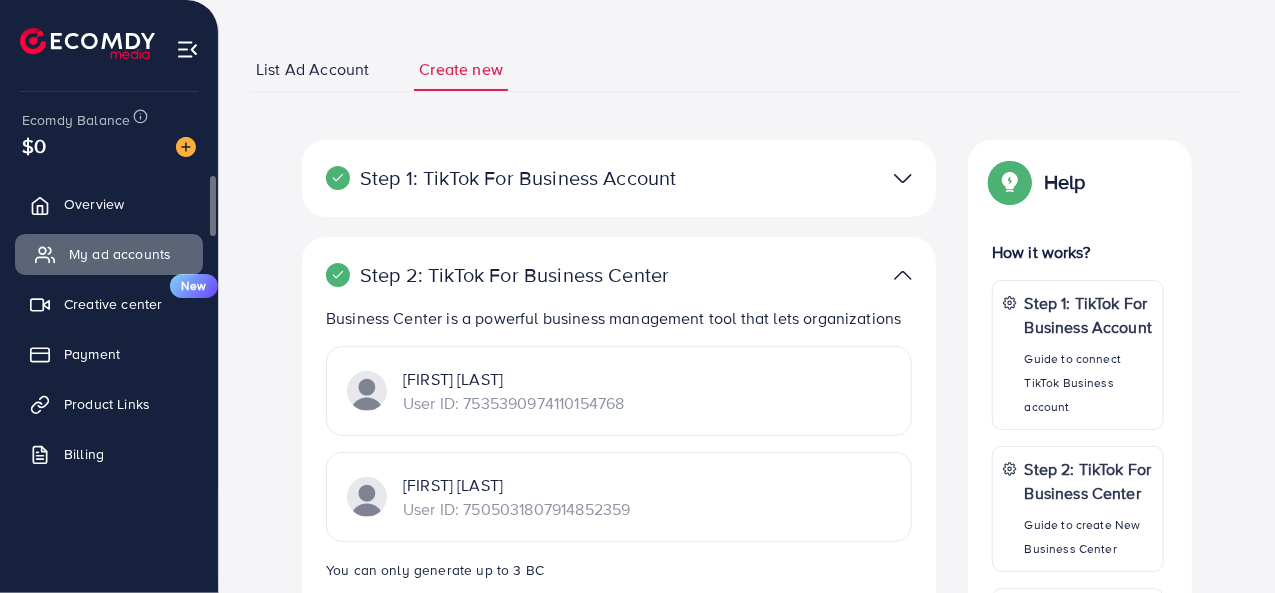 click 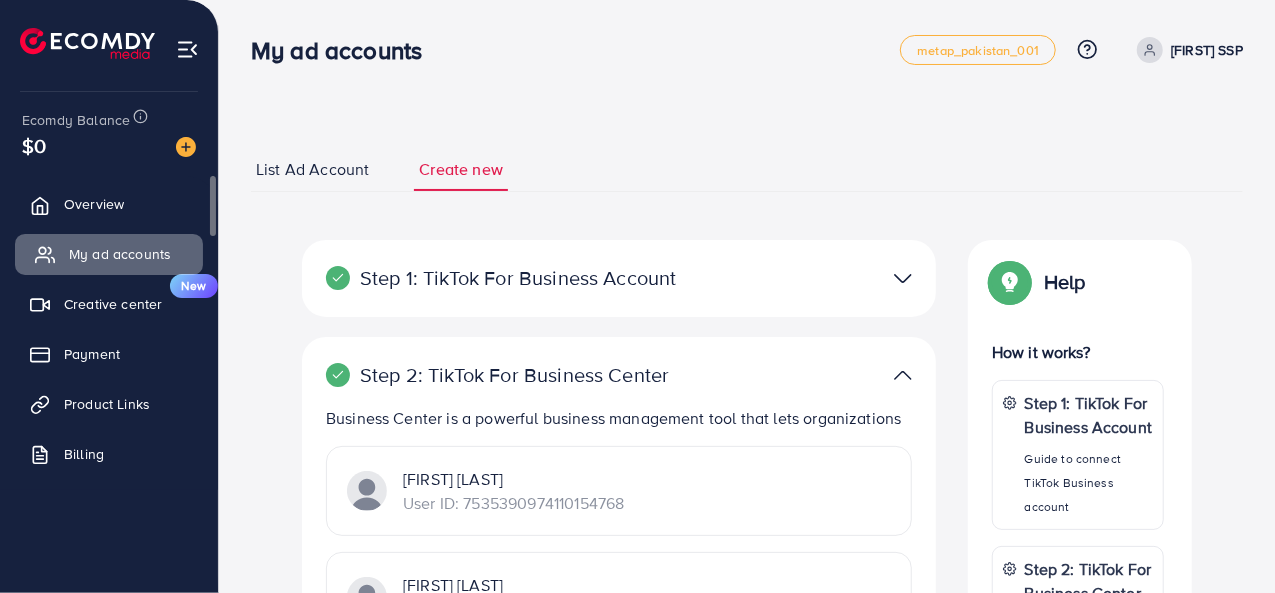 click on "My ad accounts" at bounding box center [120, 254] 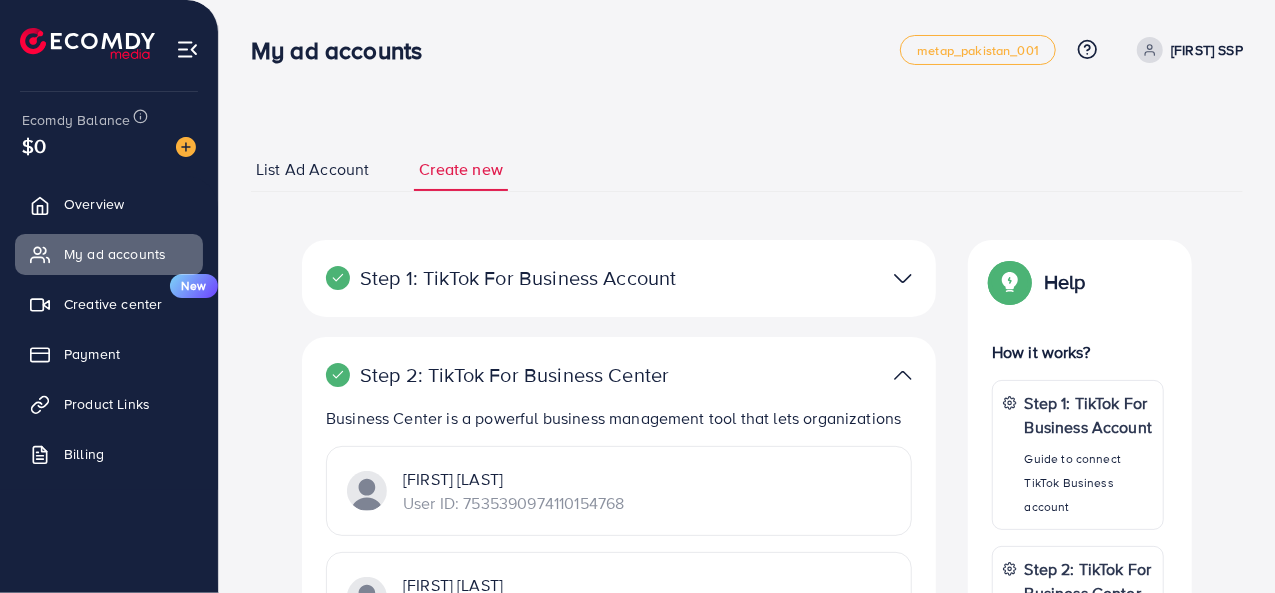click on "**********" at bounding box center (747, 665) 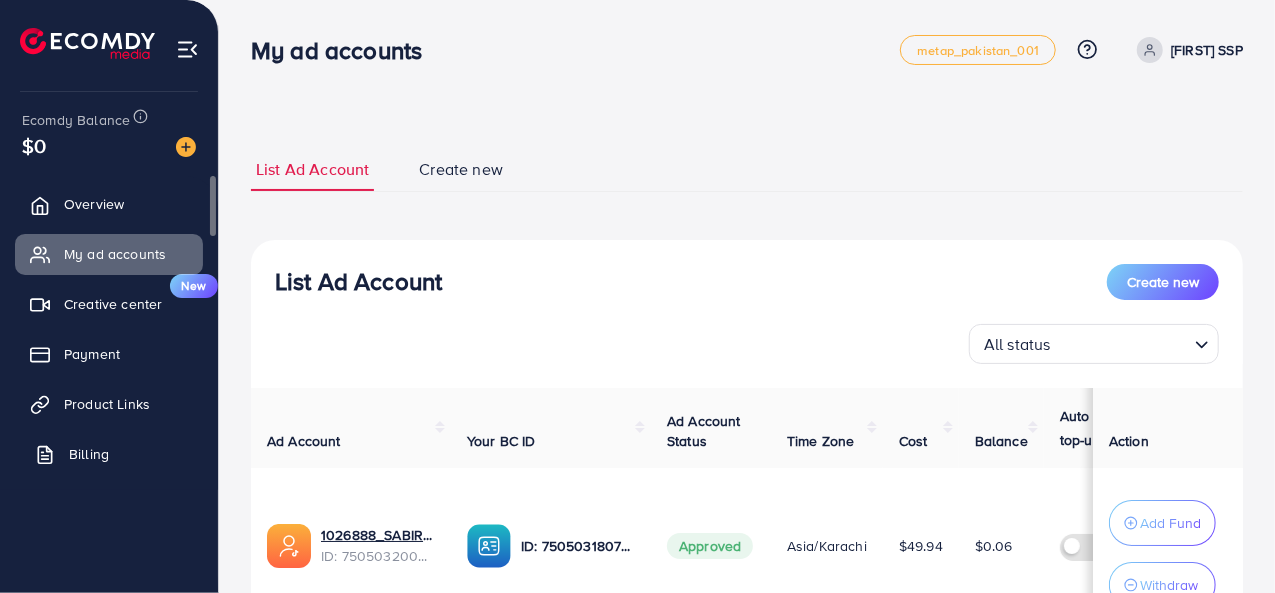 scroll, scrollTop: 100, scrollLeft: 0, axis: vertical 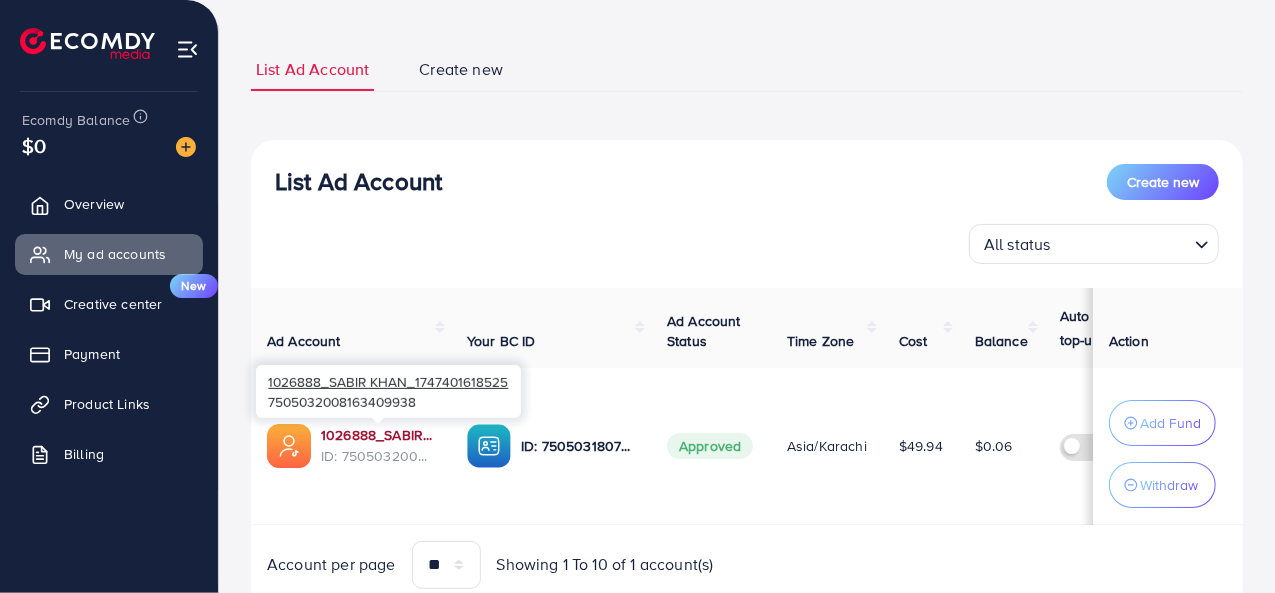 click on "1026888_SABIR KHAN_1747401618525" at bounding box center (378, 435) 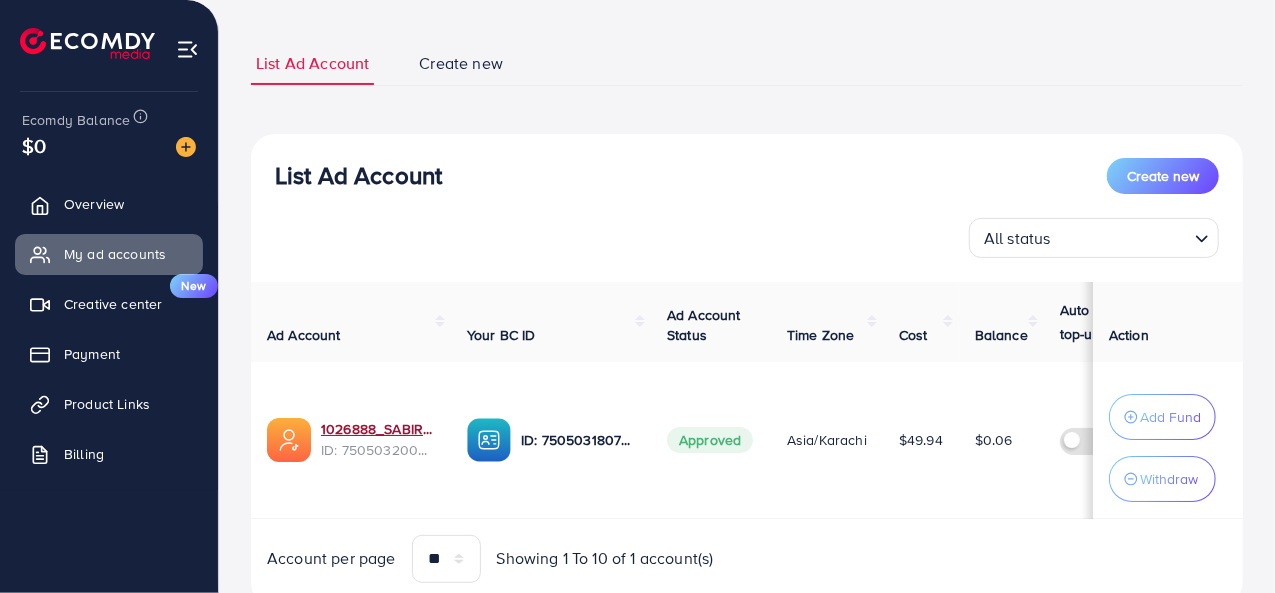 scroll, scrollTop: 78, scrollLeft: 0, axis: vertical 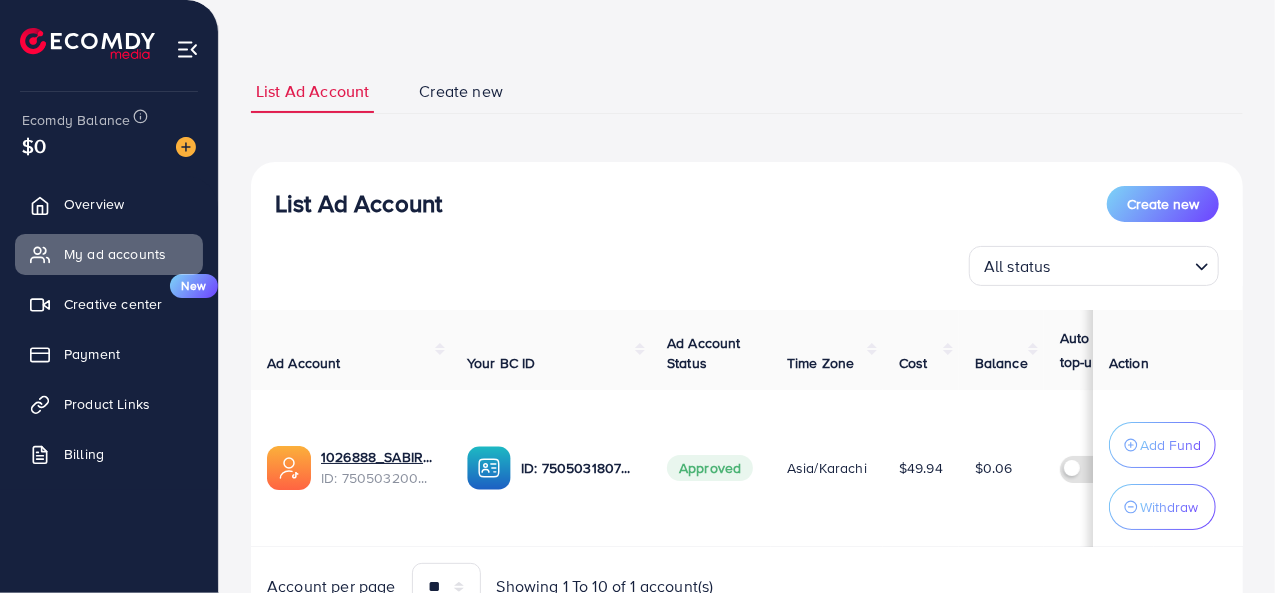 click on "1026888_SABIR KHAN_1747401618525  ID: 7505032008163409938" at bounding box center [351, 468] 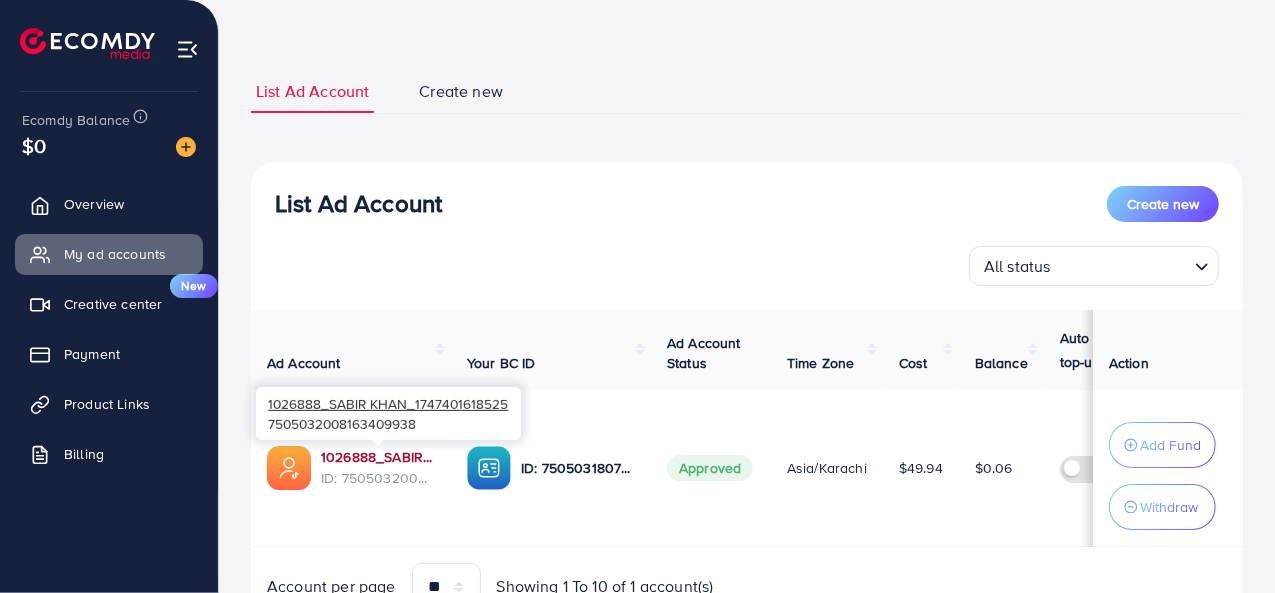 click on "1026888_SABIR KHAN_1747401618525" at bounding box center (378, 457) 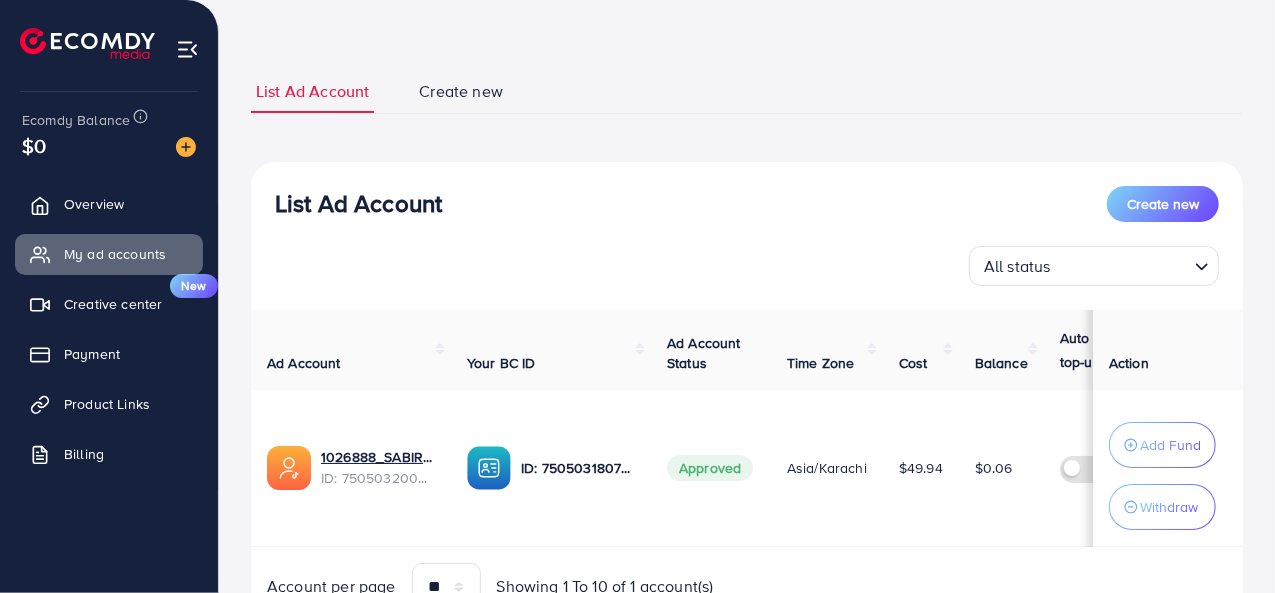 click on "Create new" at bounding box center (461, 91) 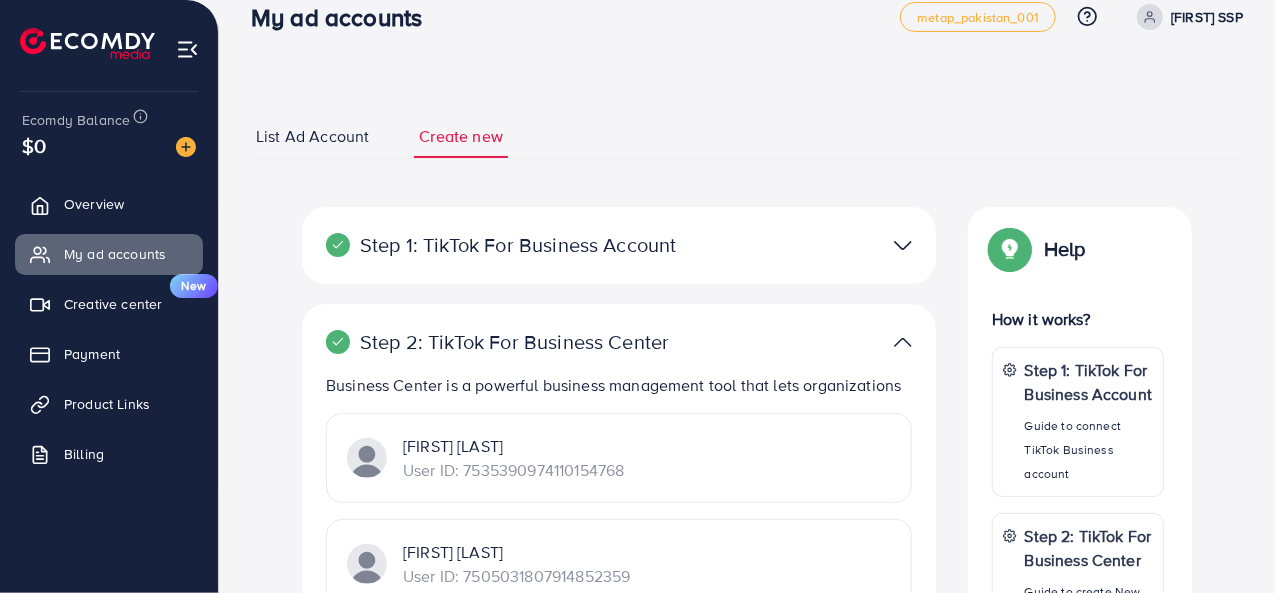 scroll, scrollTop: 400, scrollLeft: 0, axis: vertical 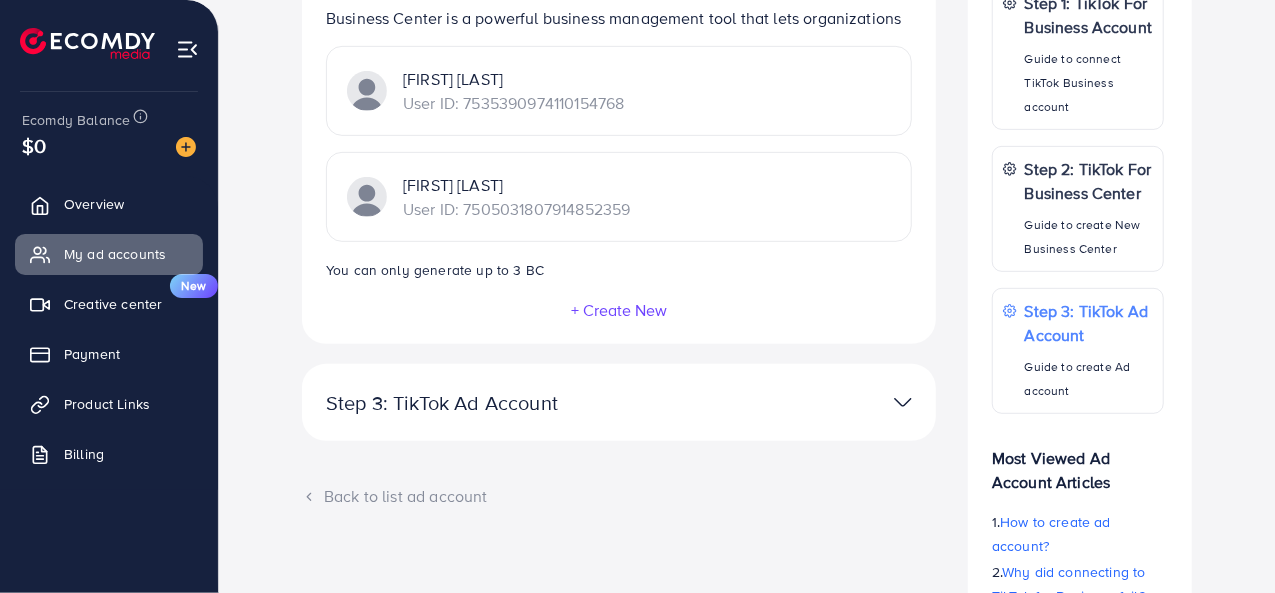 click on "[FIRST] [LAST]" at bounding box center (513, 79) 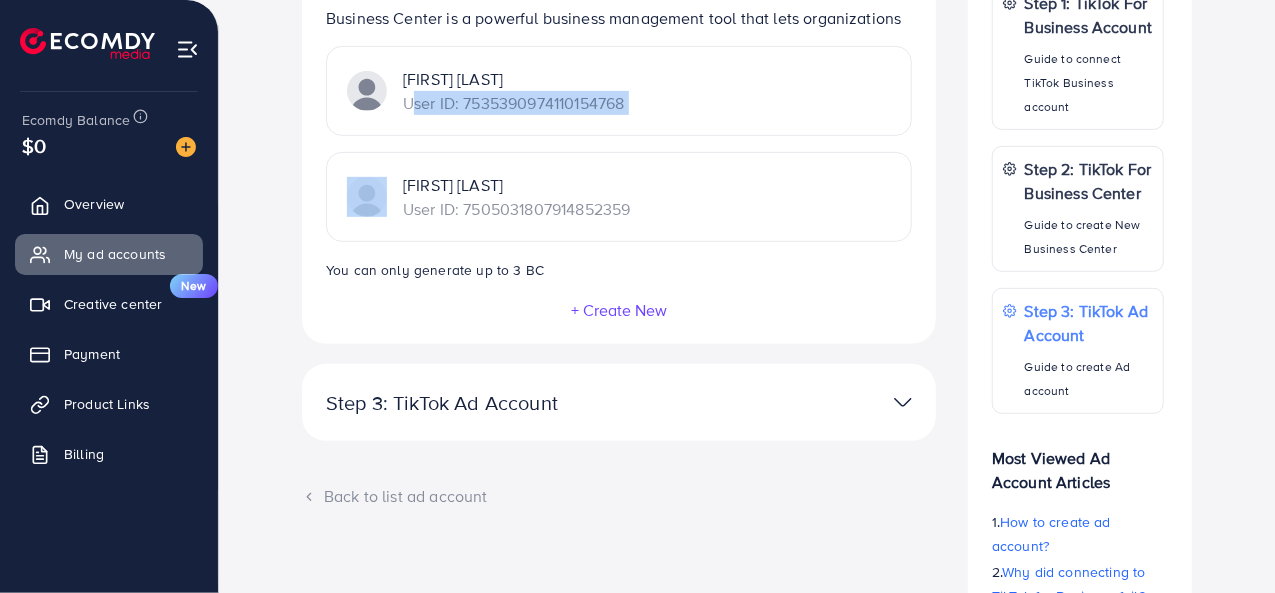 click on "User ID: 7535390974110154768" at bounding box center (513, 103) 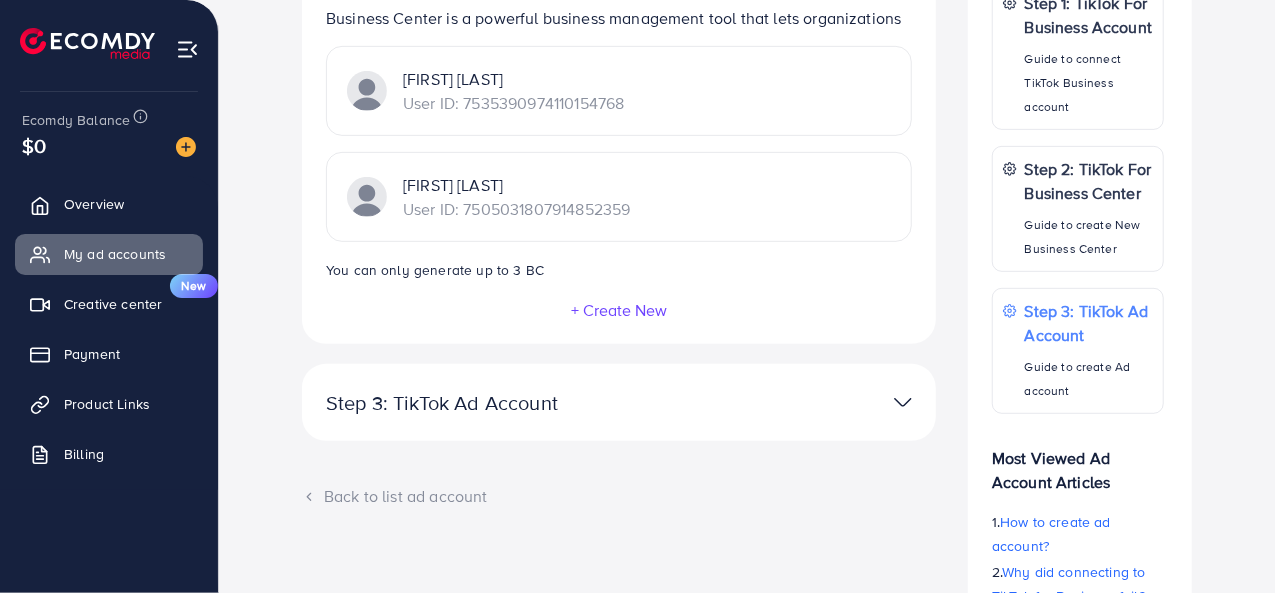 click on "**********" at bounding box center [619, 402] 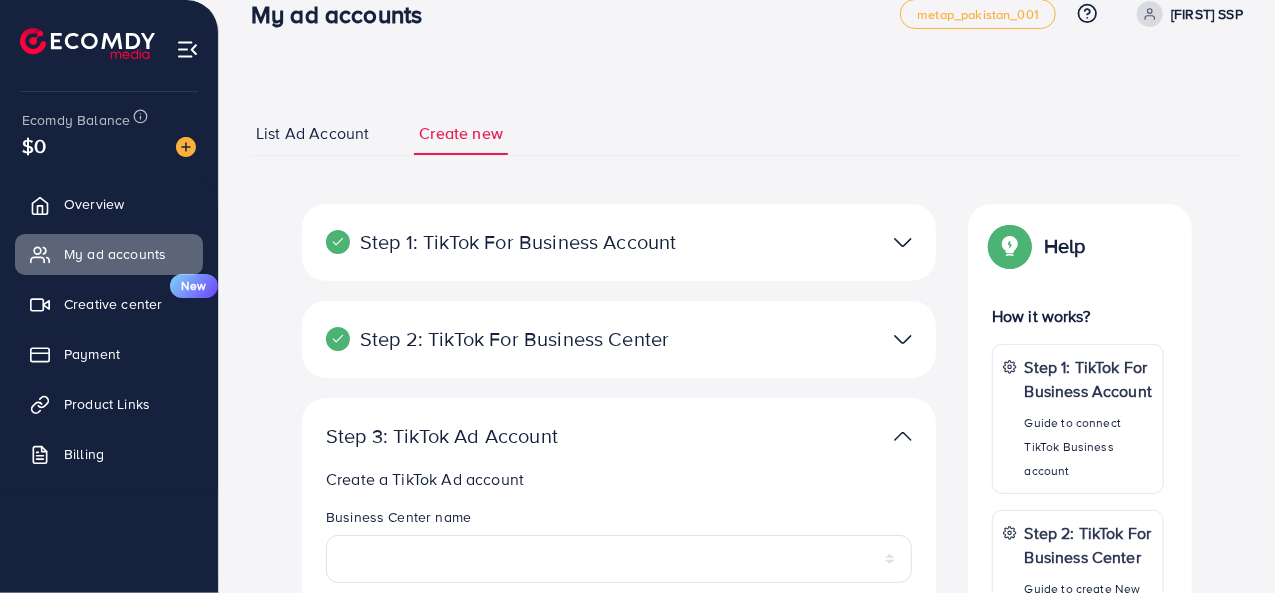 scroll, scrollTop: 0, scrollLeft: 0, axis: both 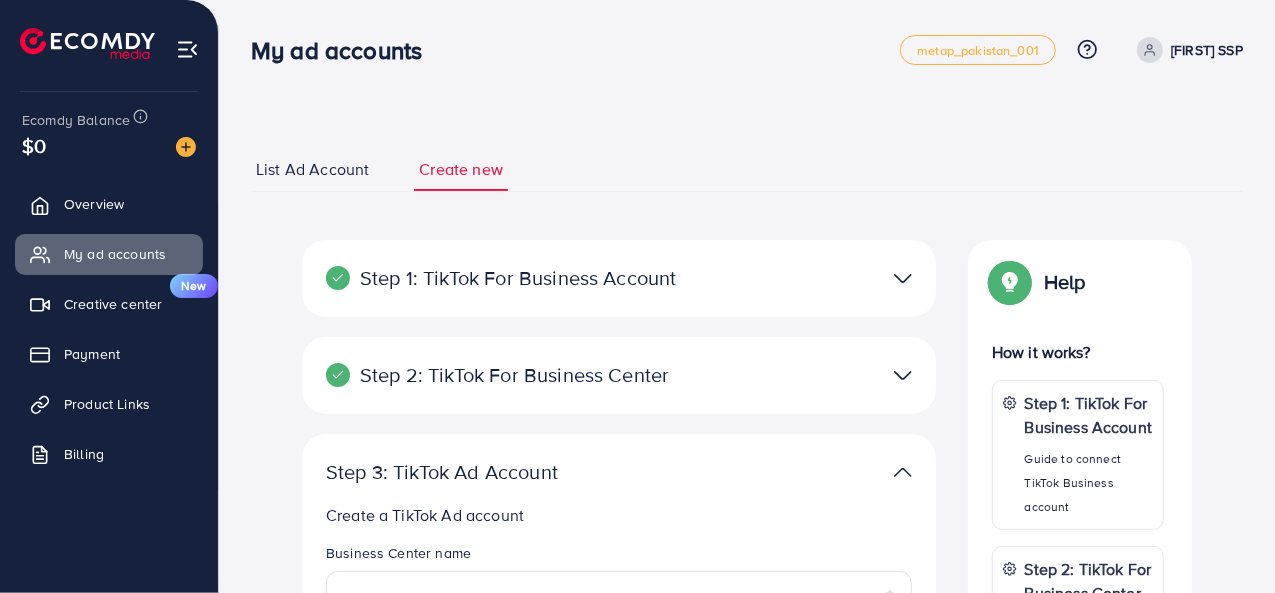click at bounding box center [903, 375] 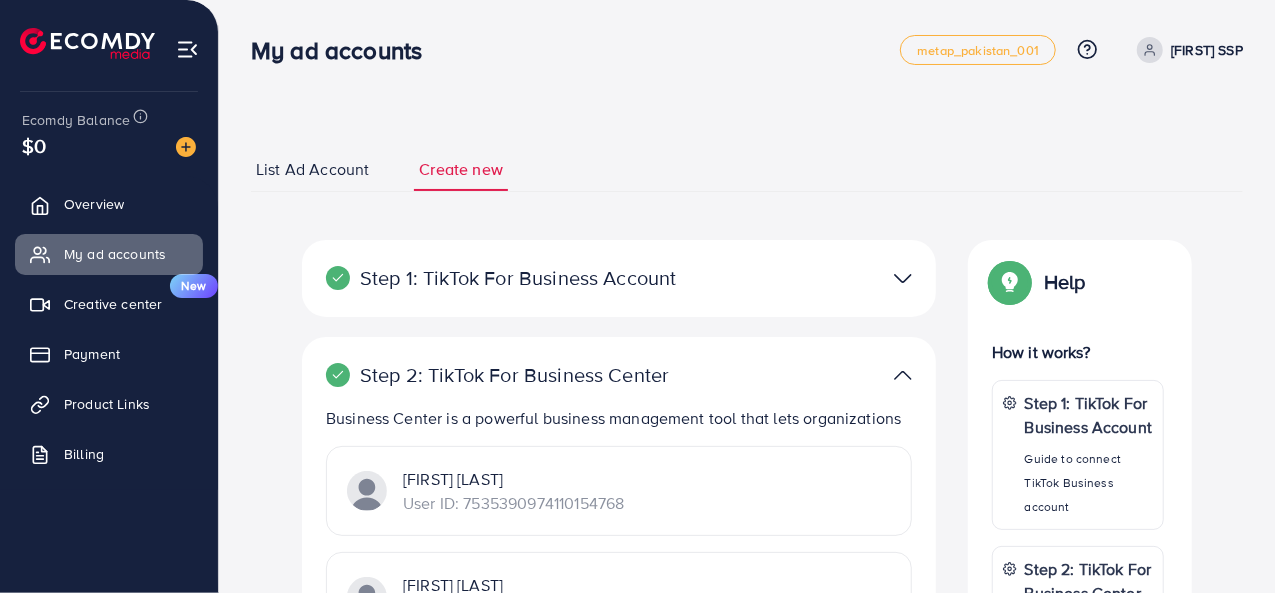 click on "Step 1: TikTok For Business Account" at bounding box center (516, 278) 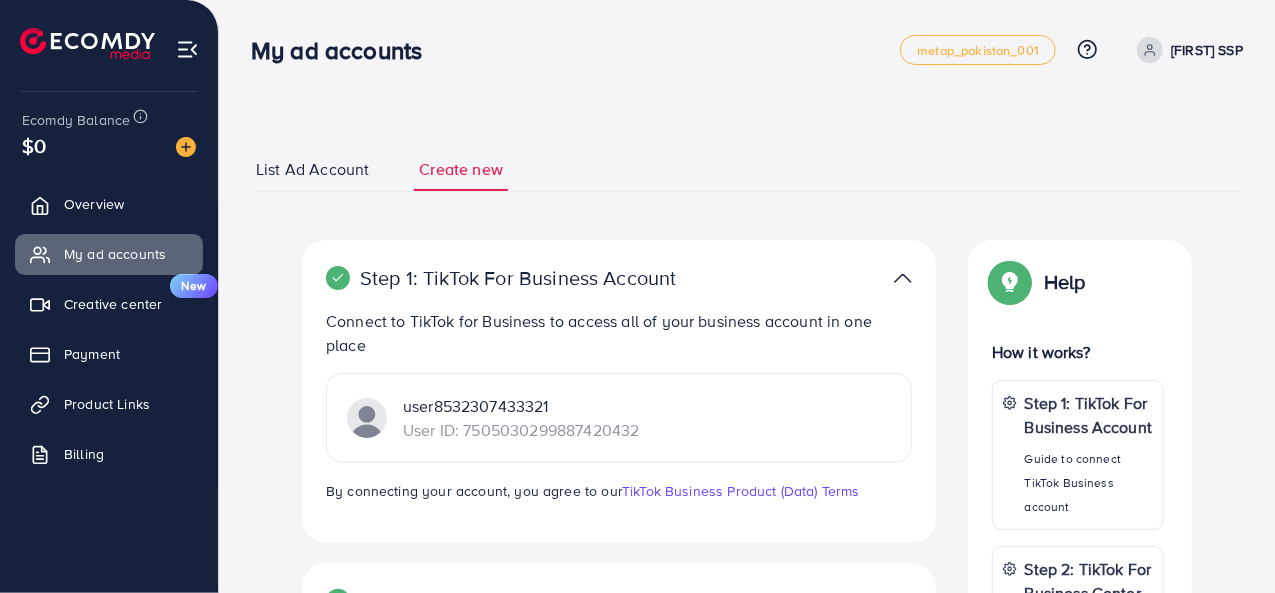 click on "User ID: 7505030299887420432" at bounding box center [521, 430] 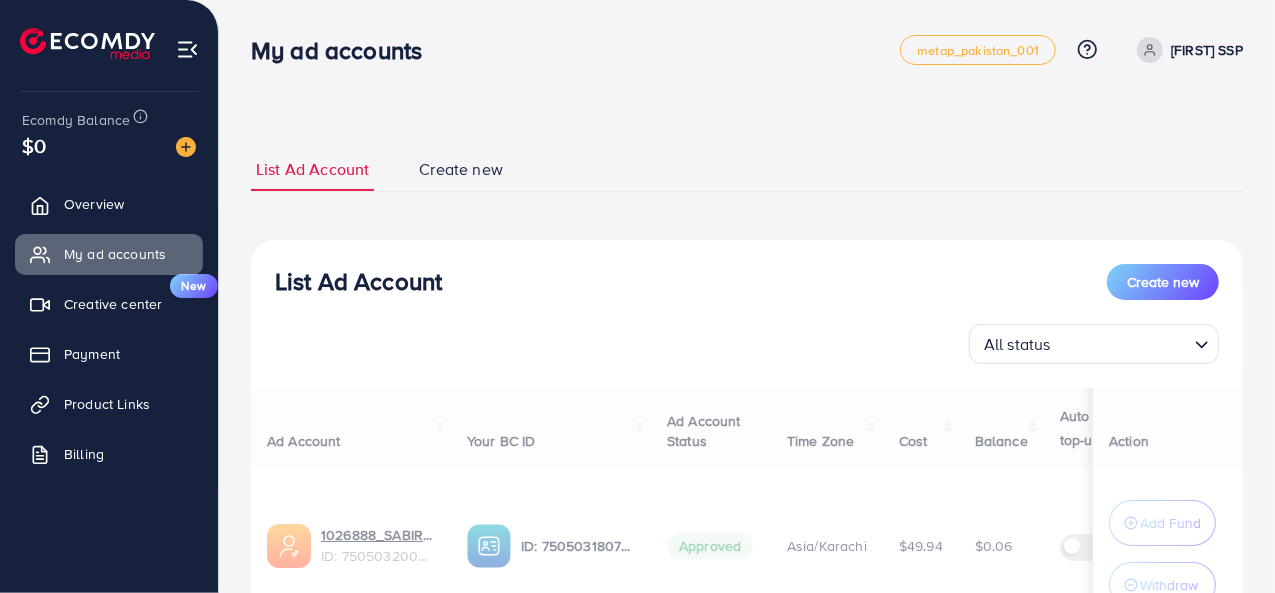 scroll, scrollTop: 178, scrollLeft: 0, axis: vertical 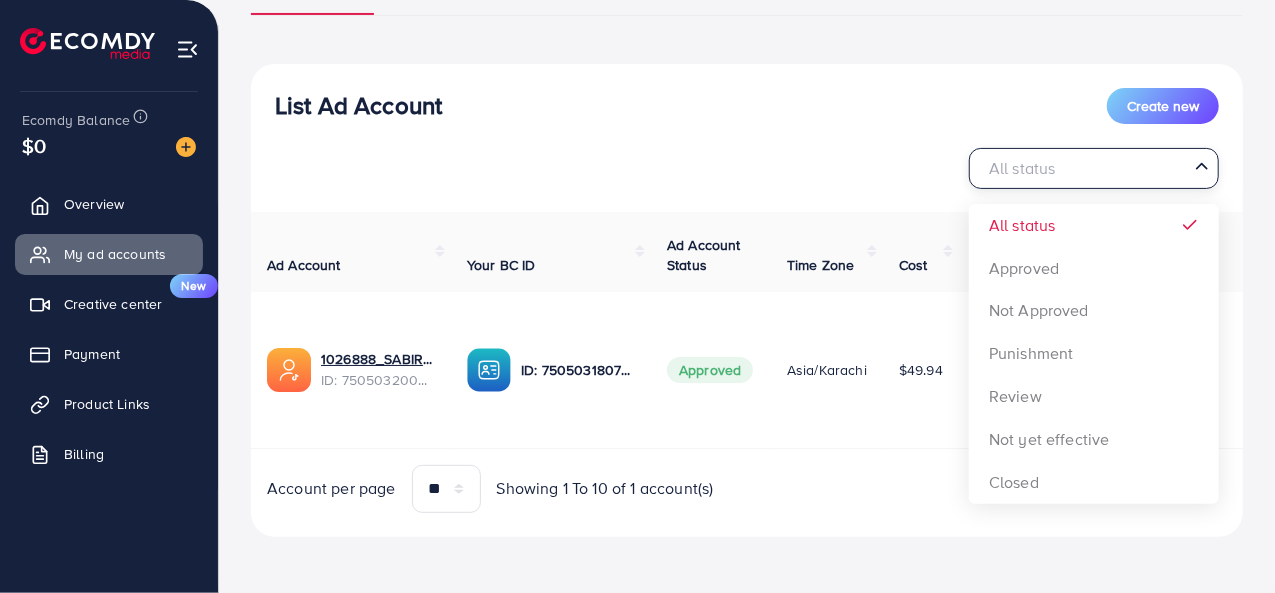 click 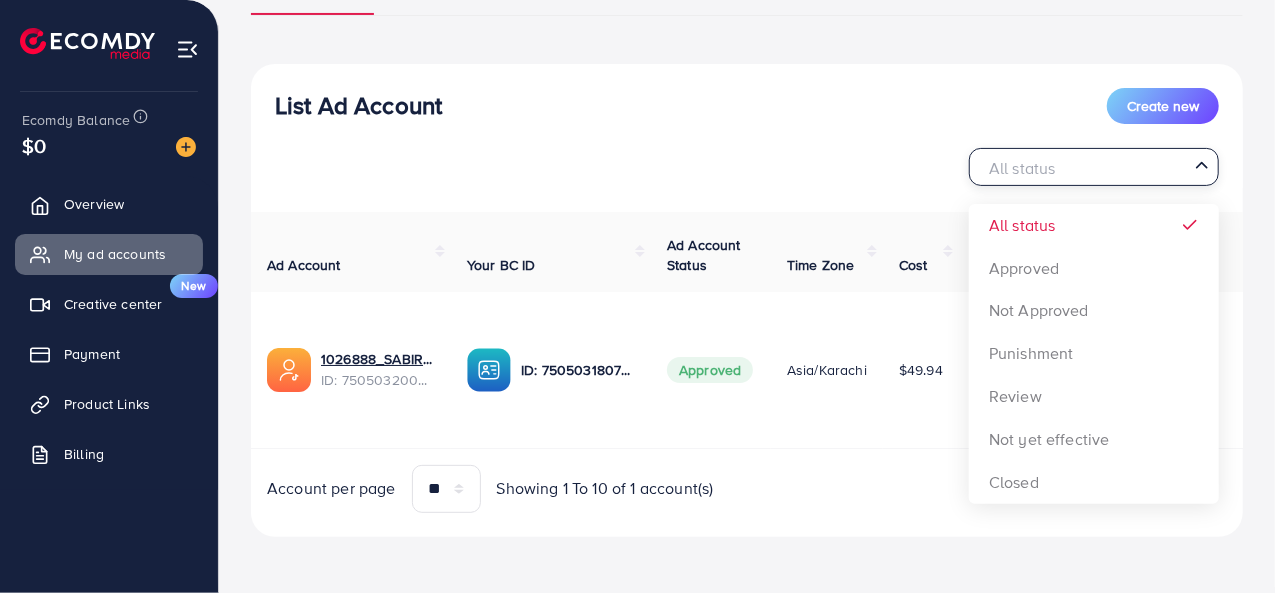 click on "Loading..." at bounding box center [1203, 165] 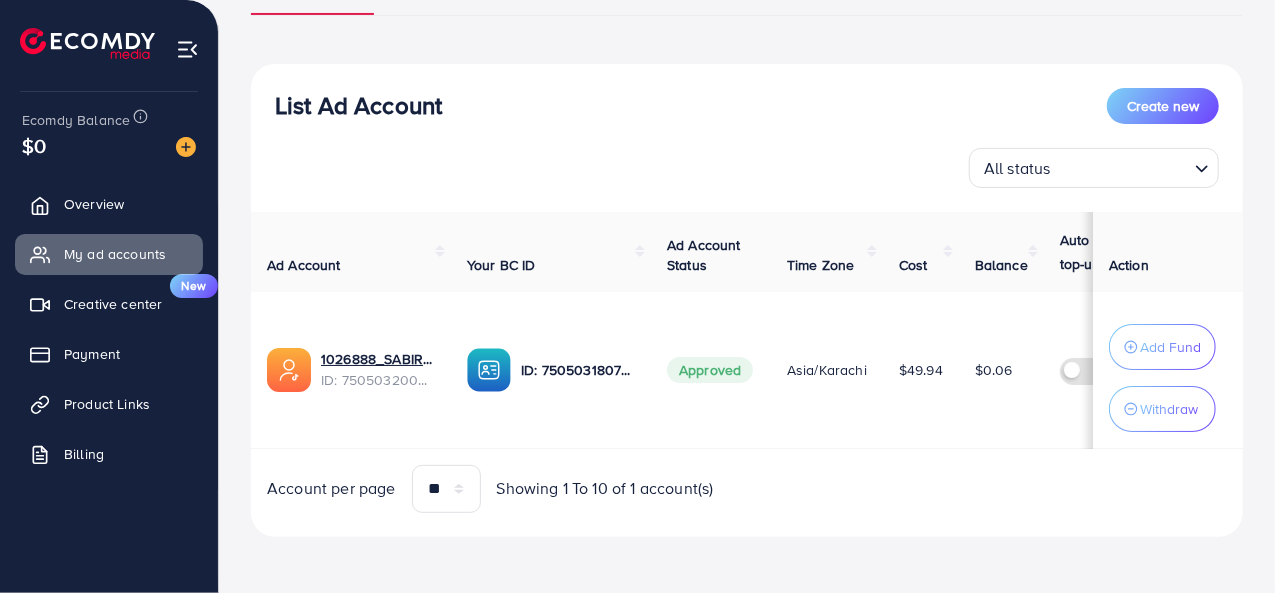 click at bounding box center [187, 49] 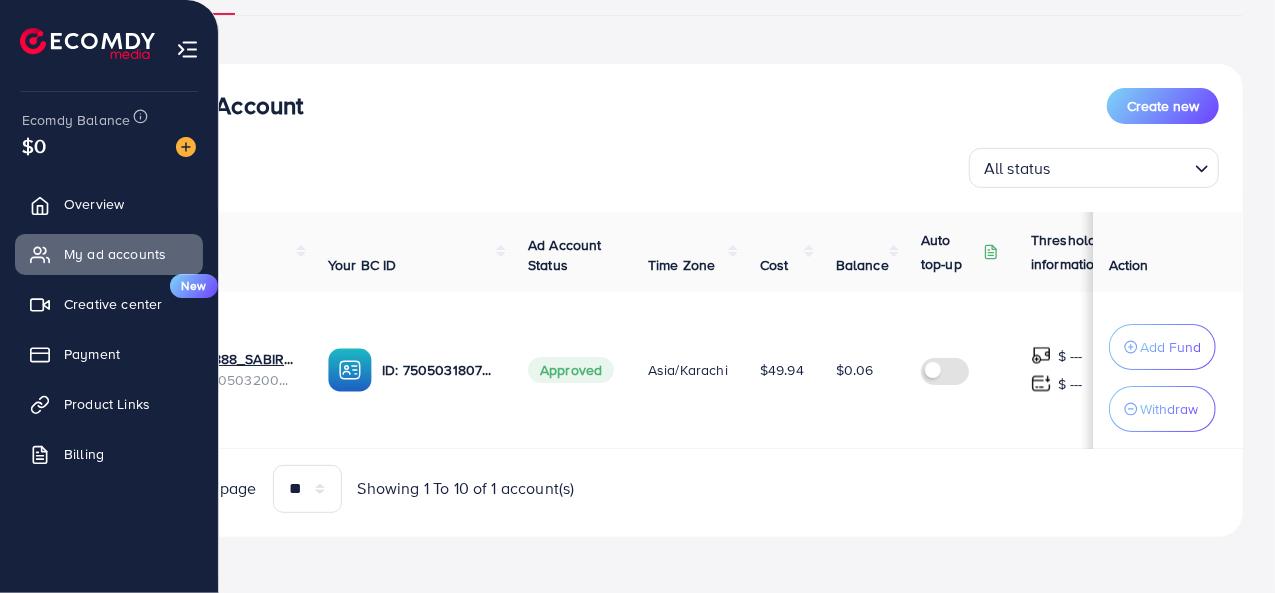 click at bounding box center [187, 49] 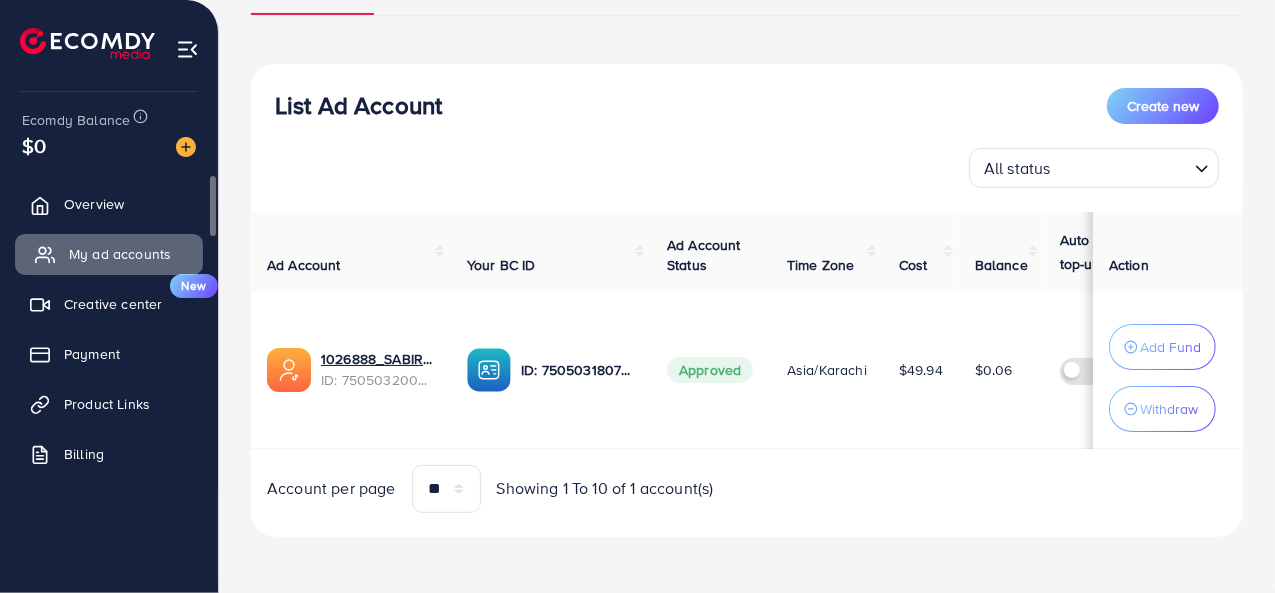 click on "My ad accounts" at bounding box center (120, 254) 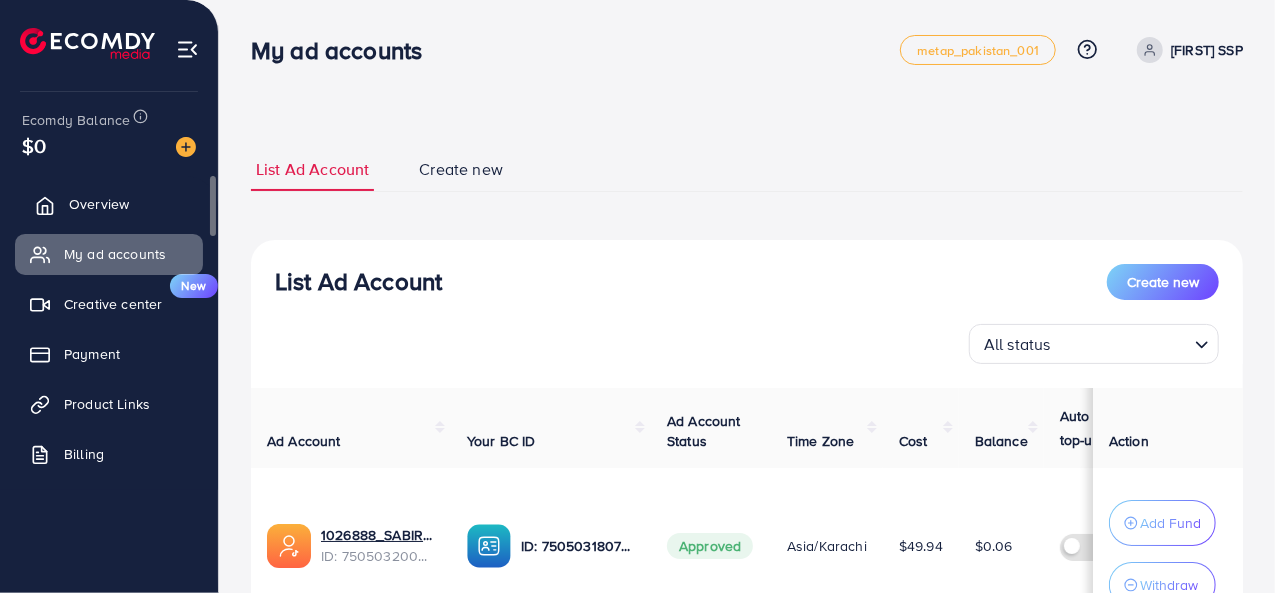 click on "Overview" at bounding box center [99, 204] 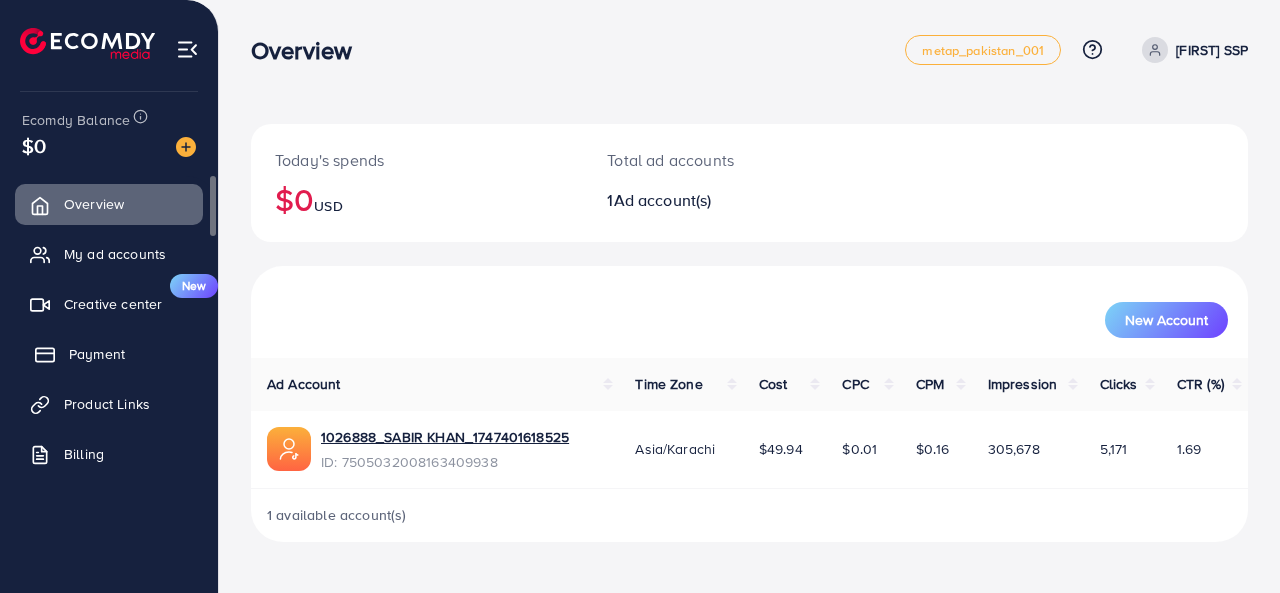 click on "Payment" at bounding box center [109, 354] 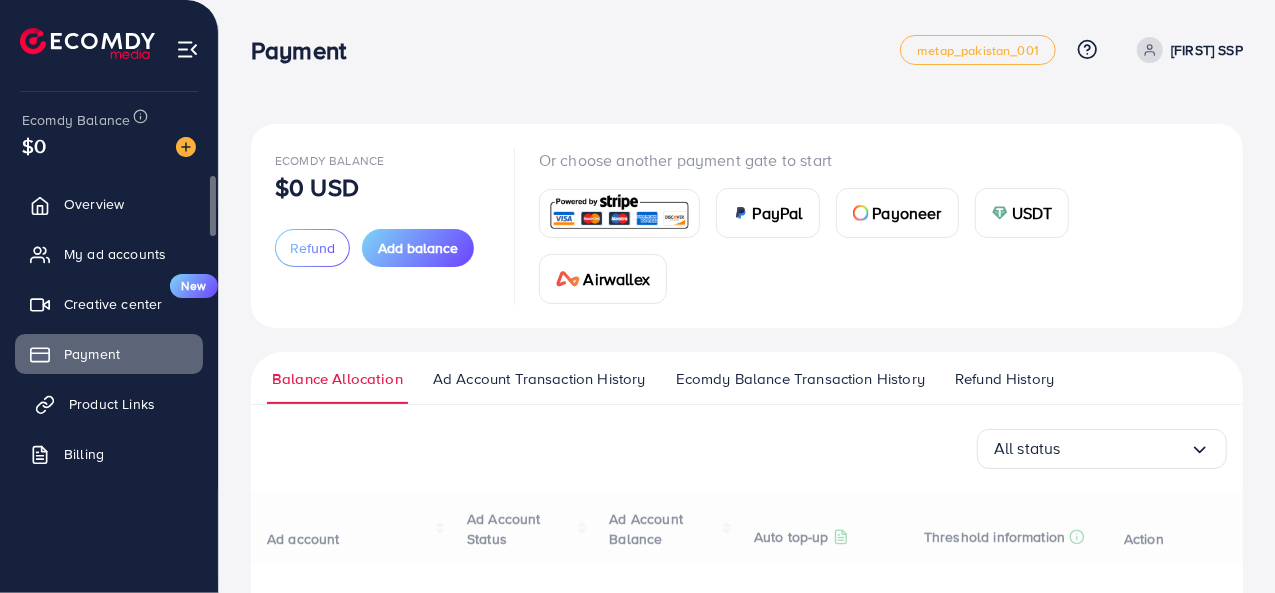 click on "Product Links" at bounding box center [112, 404] 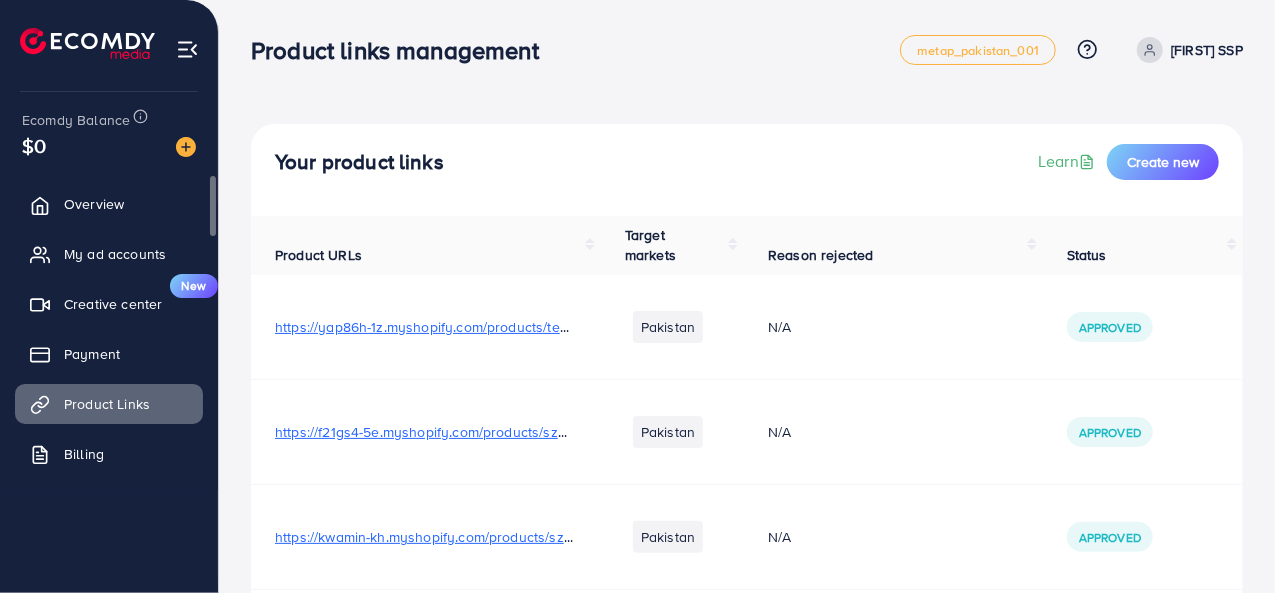 click on "Overview My ad accounts Creative center  New  Payment Product Links Billing Affiliate Program" at bounding box center (109, 360) 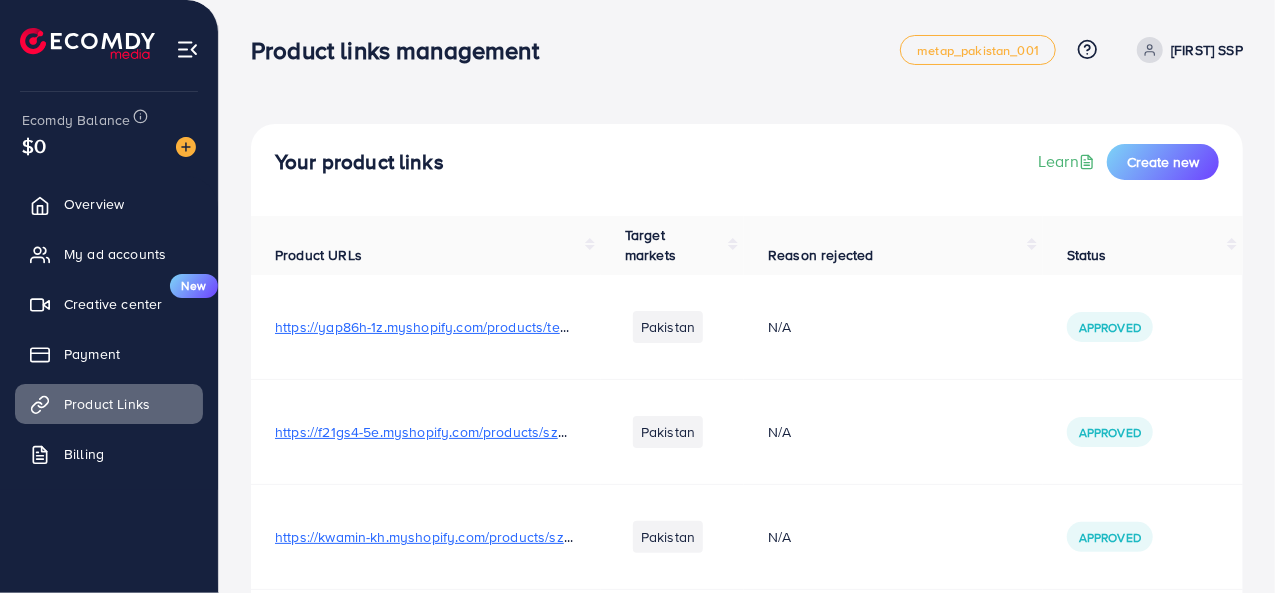scroll, scrollTop: 428, scrollLeft: 0, axis: vertical 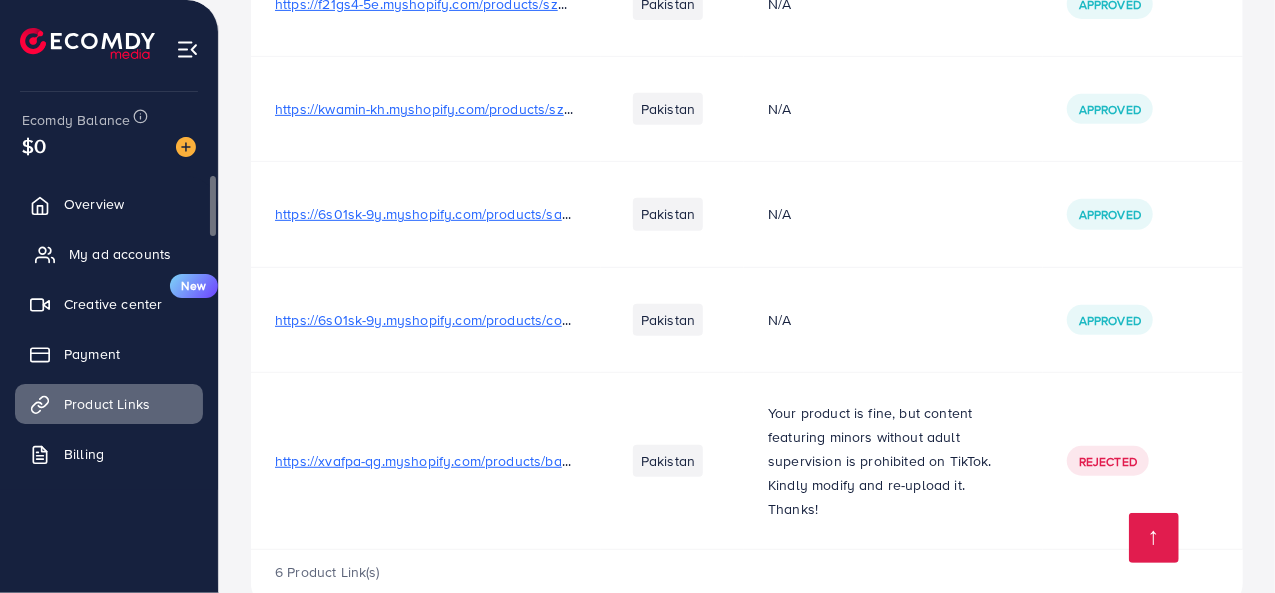 click on "My ad accounts" at bounding box center (109, 254) 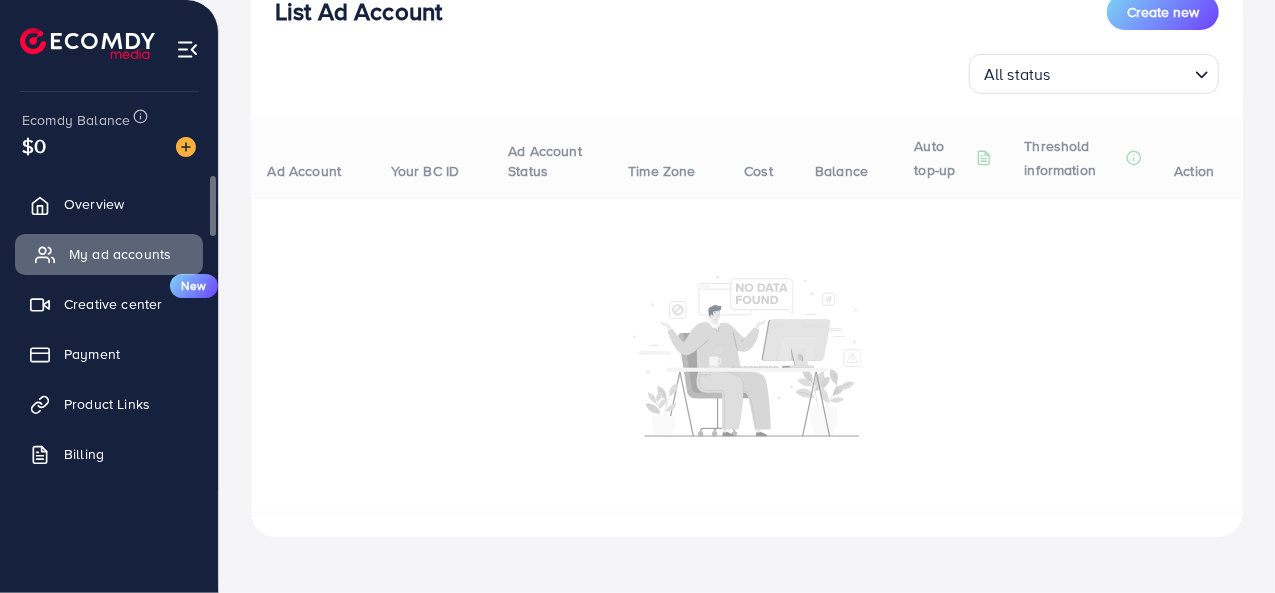 scroll, scrollTop: 0, scrollLeft: 0, axis: both 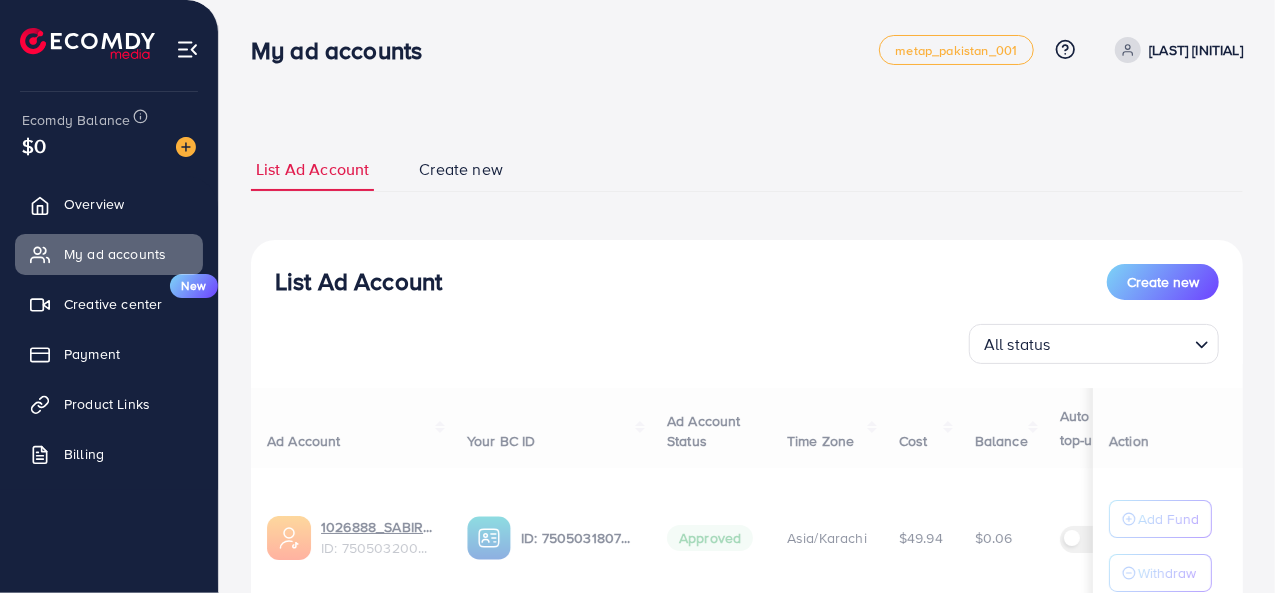 select 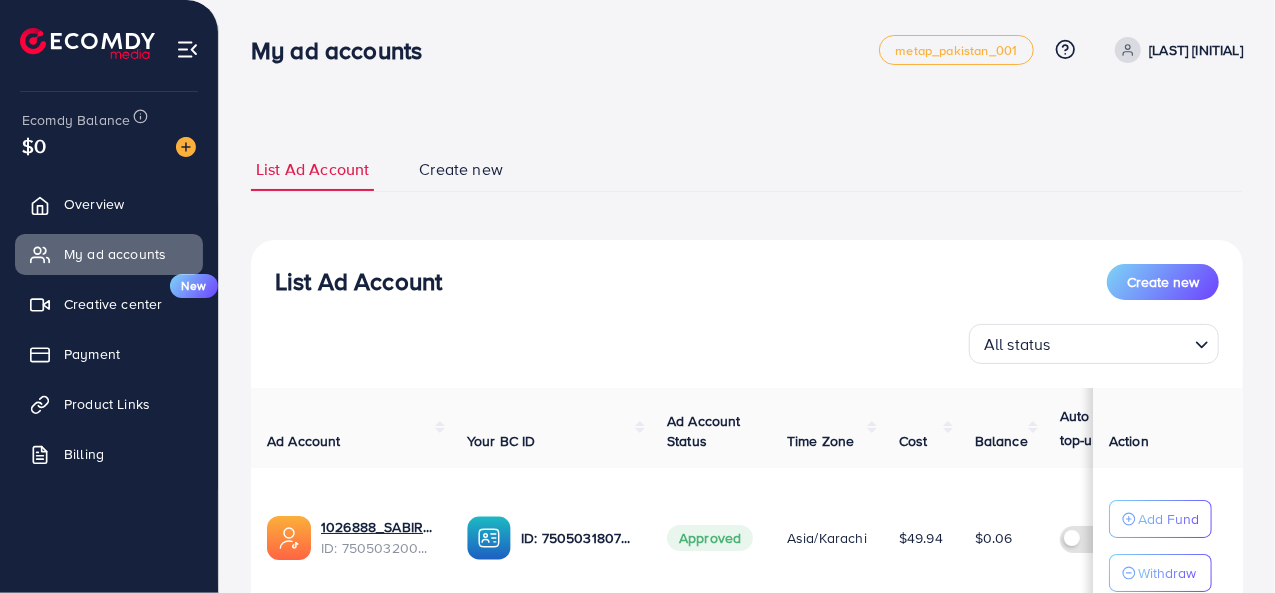 click on "Create new" at bounding box center [461, 169] 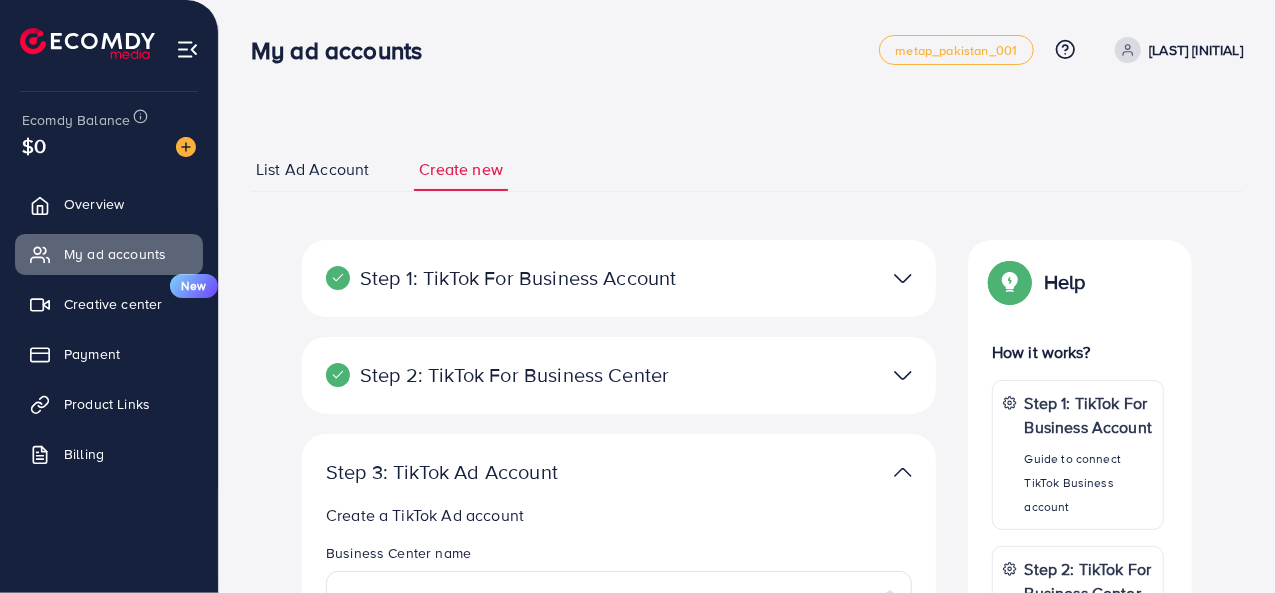 click on "Step 2: TikTok For Business Center" at bounding box center (516, 375) 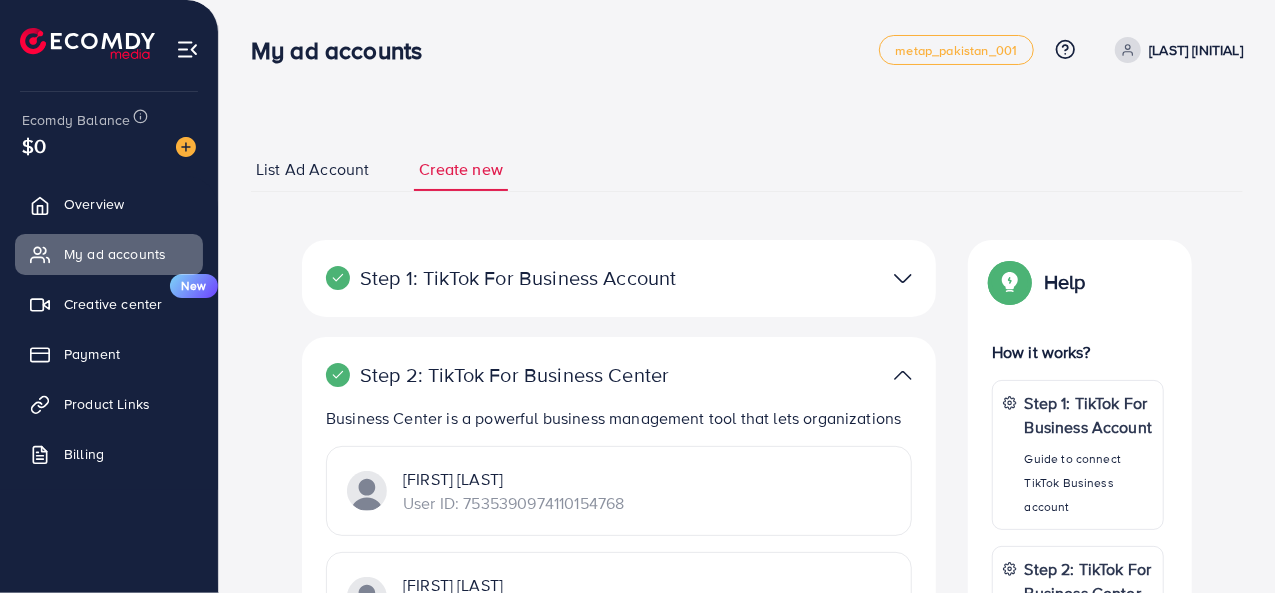 click on "[FIRST] [LAST]" at bounding box center (513, 479) 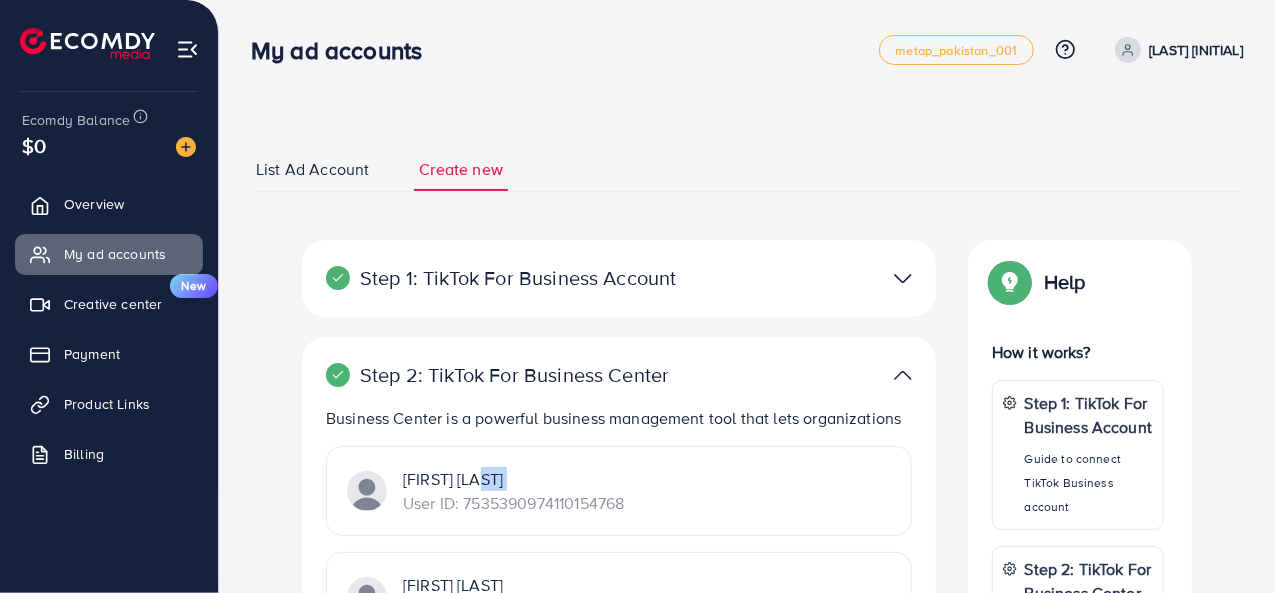 click on "[FIRST] [LAST]" at bounding box center (513, 479) 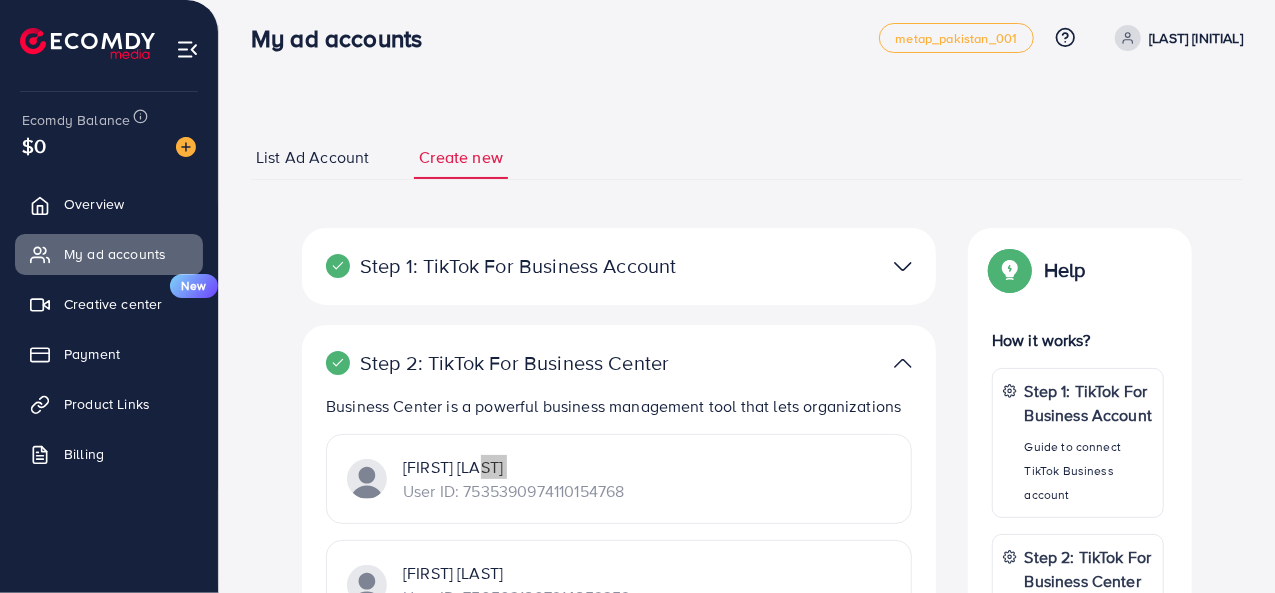 scroll, scrollTop: 0, scrollLeft: 0, axis: both 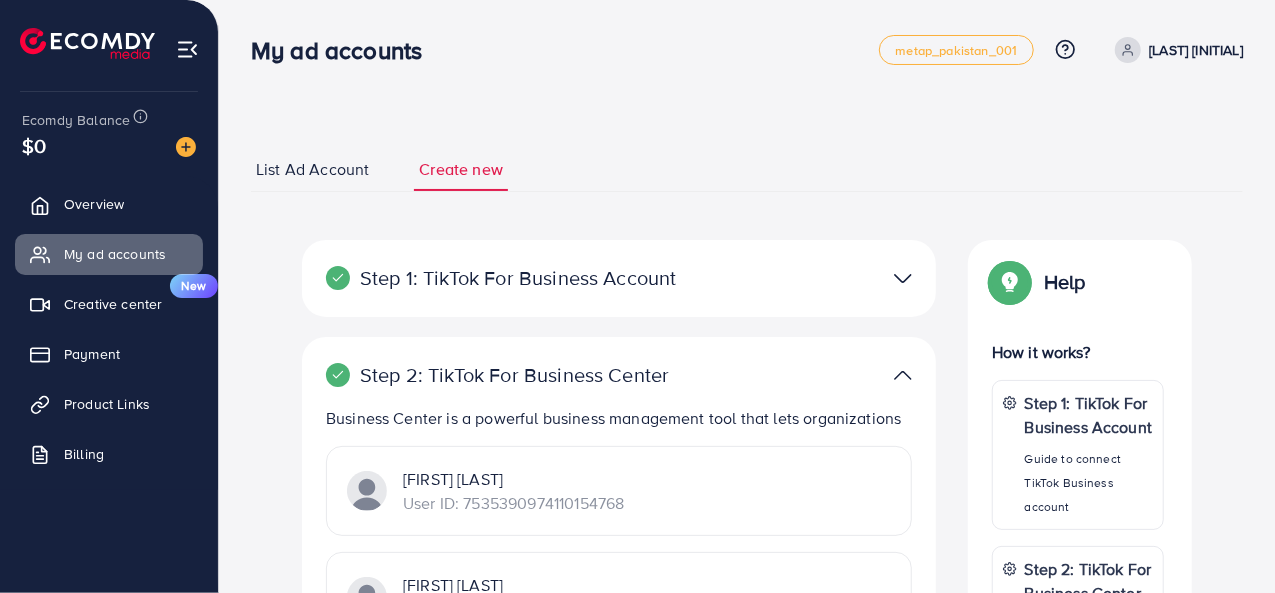 click on "[FIRST] [LAST]" at bounding box center [513, 479] 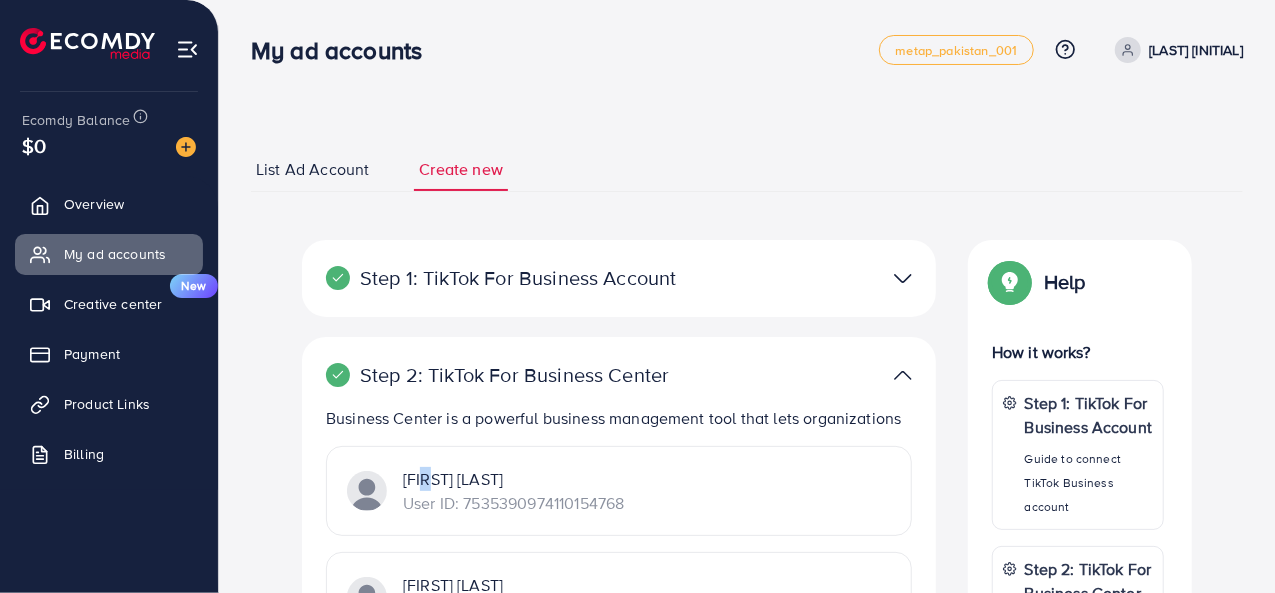 click on "[FIRST] [LAST]" at bounding box center [513, 479] 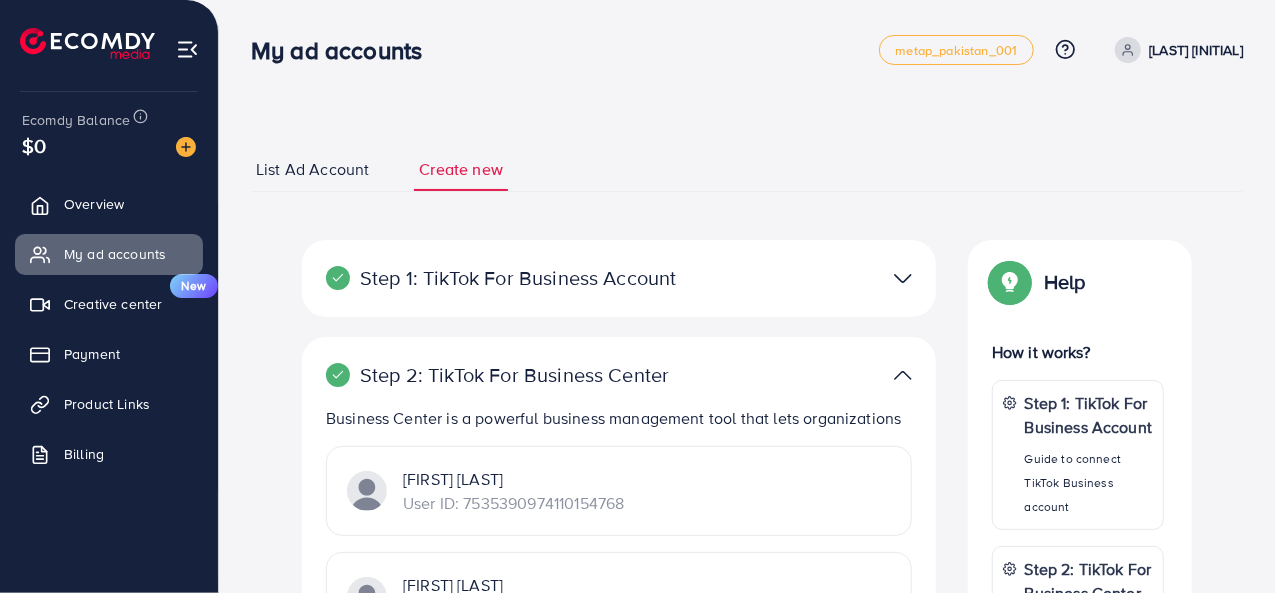 click on "User ID: 7535390974110154768" at bounding box center [513, 503] 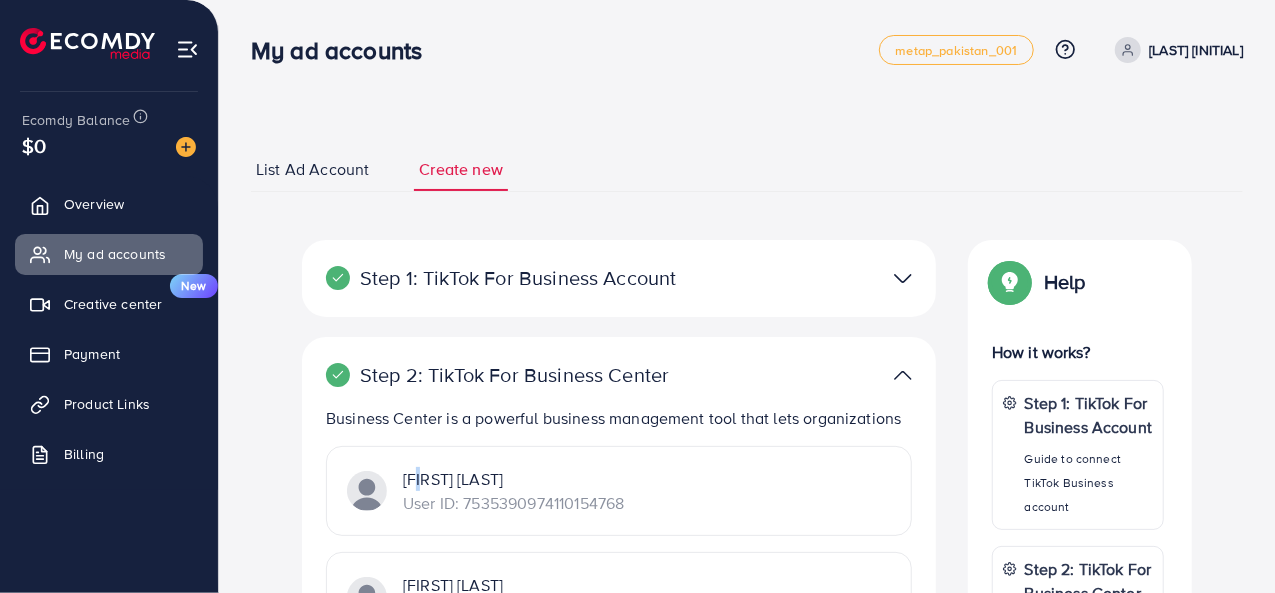 click on "[FIRST] [LAST]" at bounding box center (513, 479) 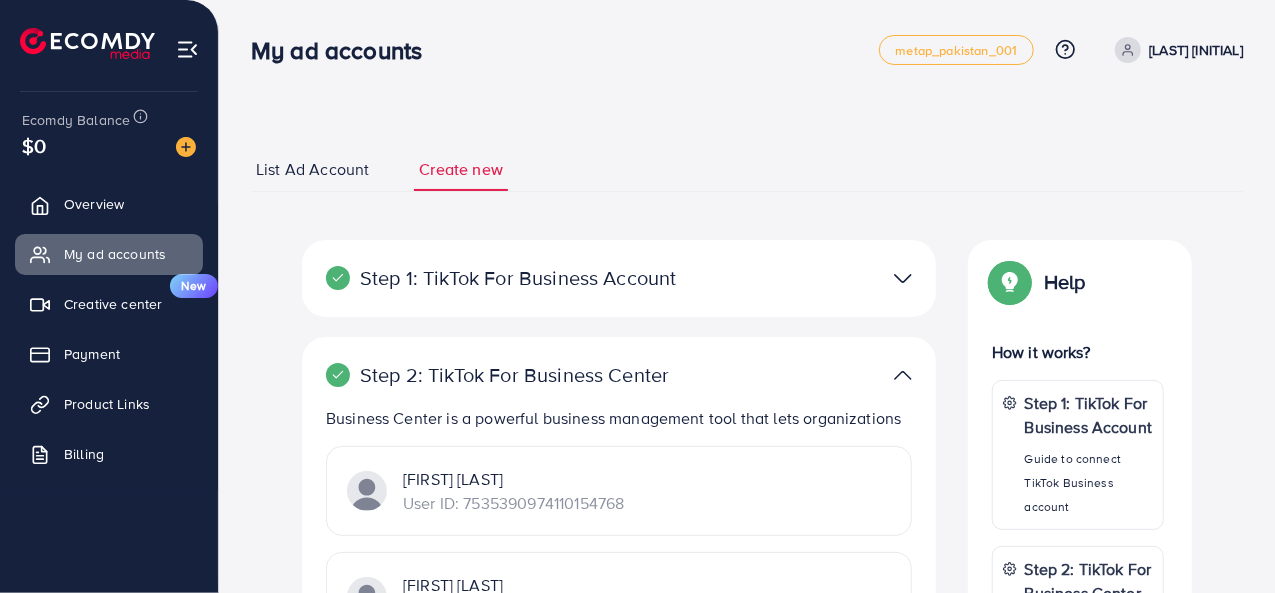 click on "[FIRST] [LAST]" at bounding box center (513, 479) 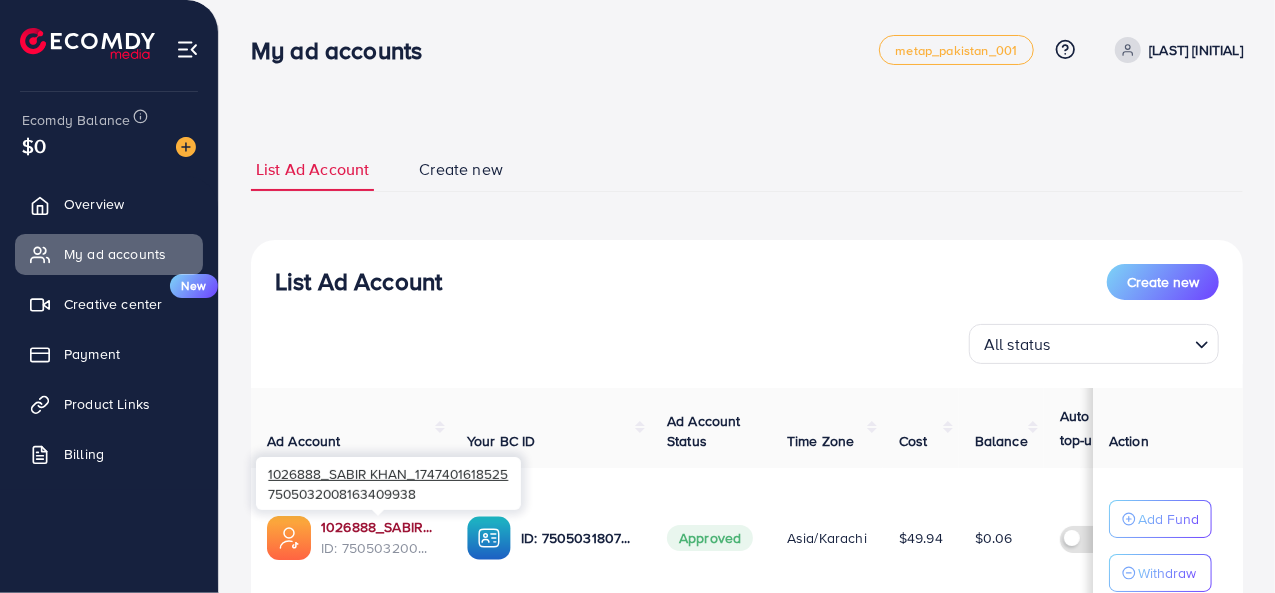 click on "1026888_SABIR KHAN_1747401618525" at bounding box center (378, 527) 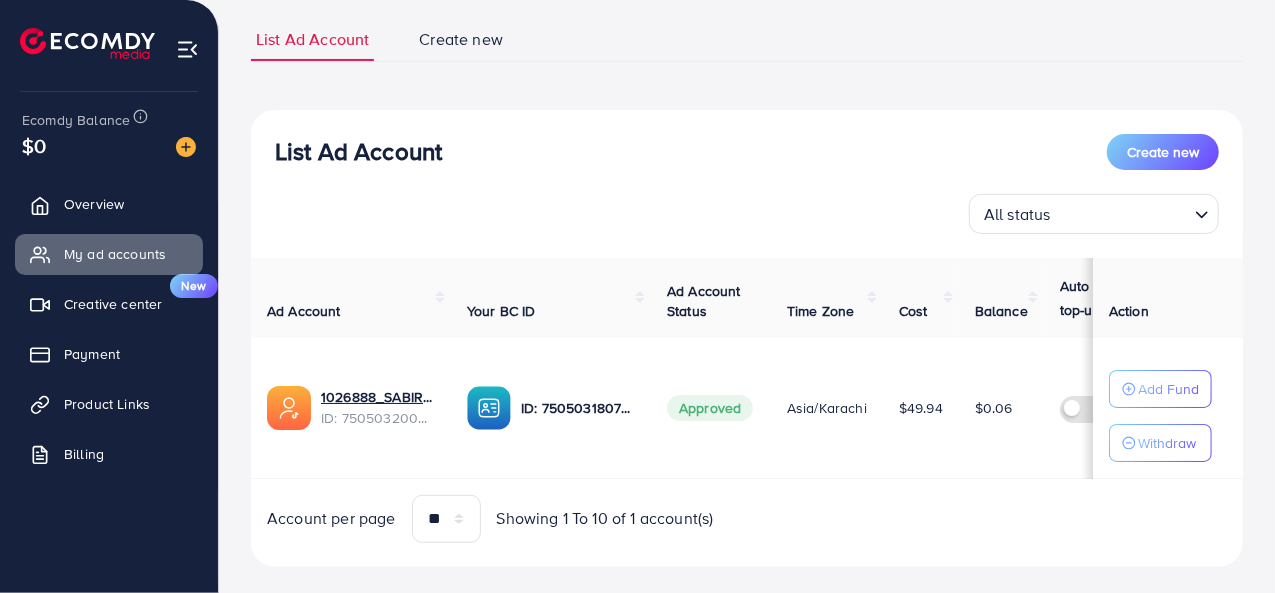 scroll, scrollTop: 162, scrollLeft: 0, axis: vertical 